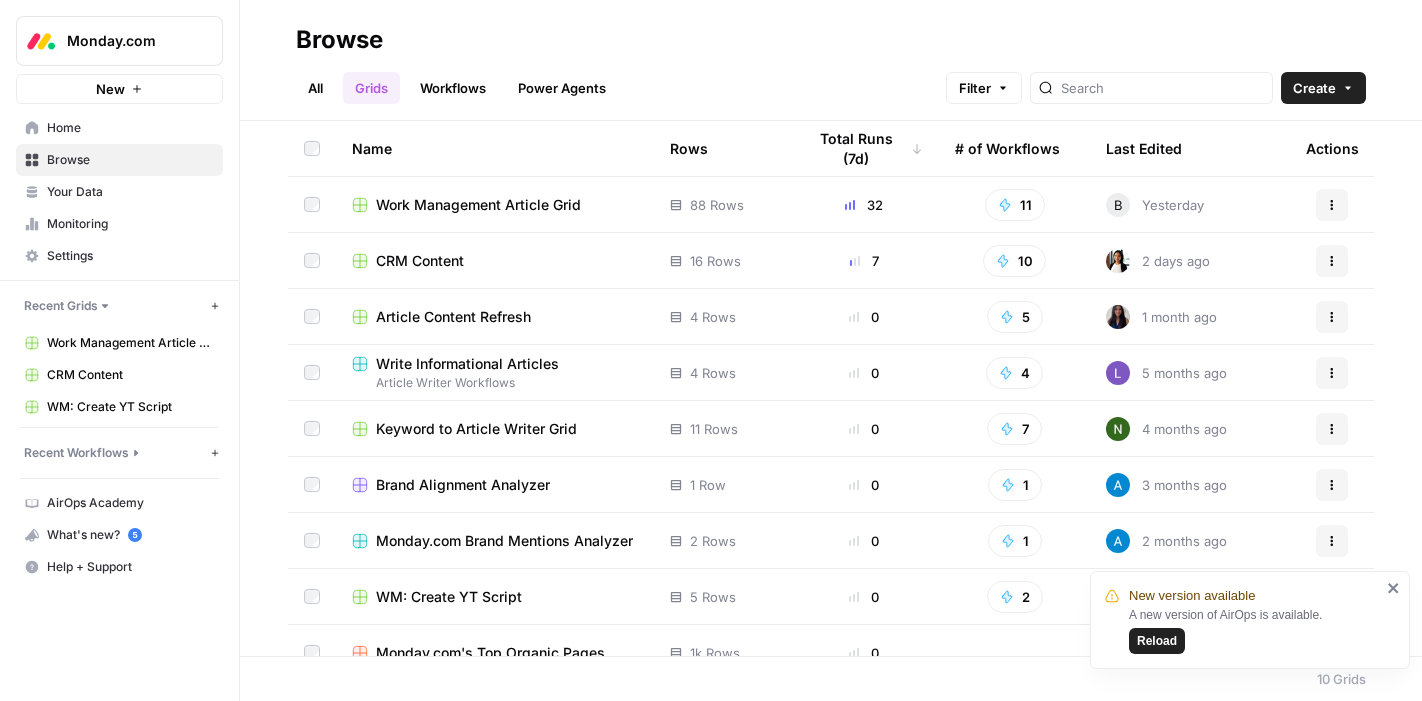 scroll, scrollTop: 0, scrollLeft: 0, axis: both 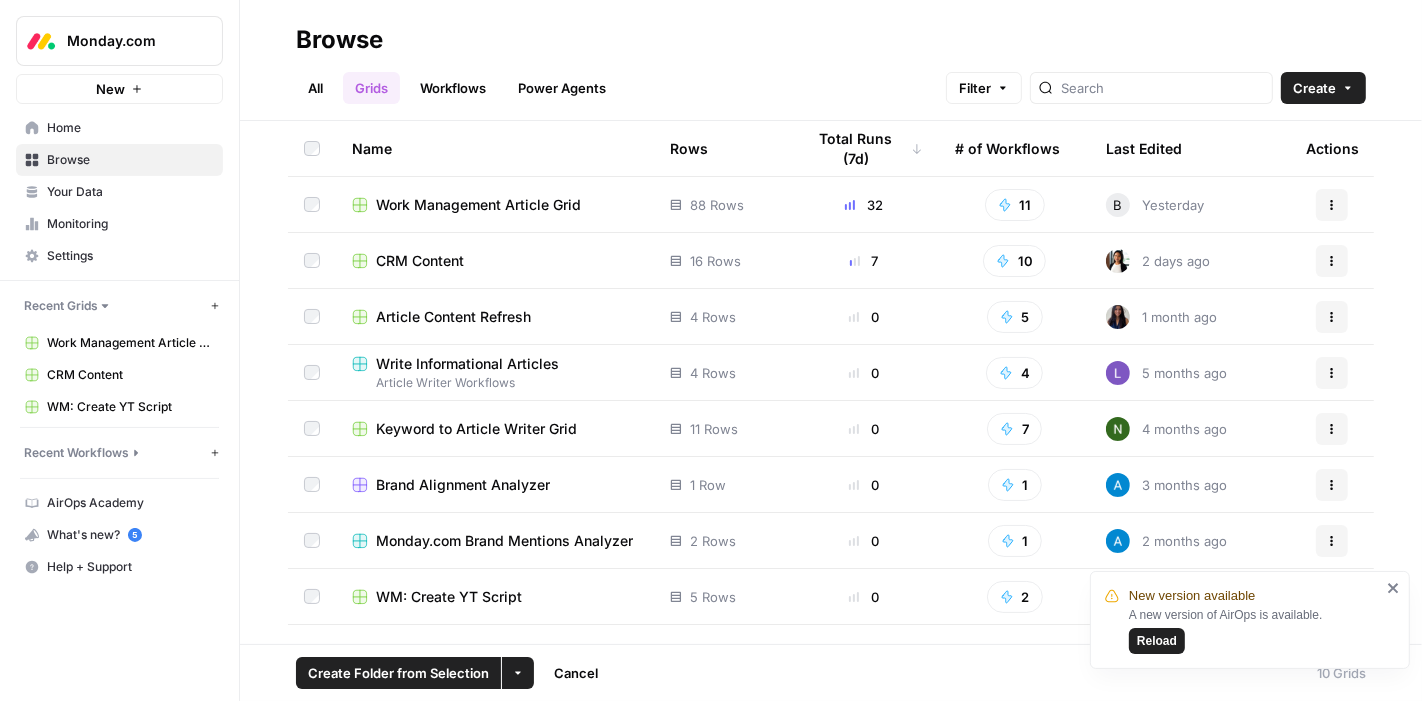 click 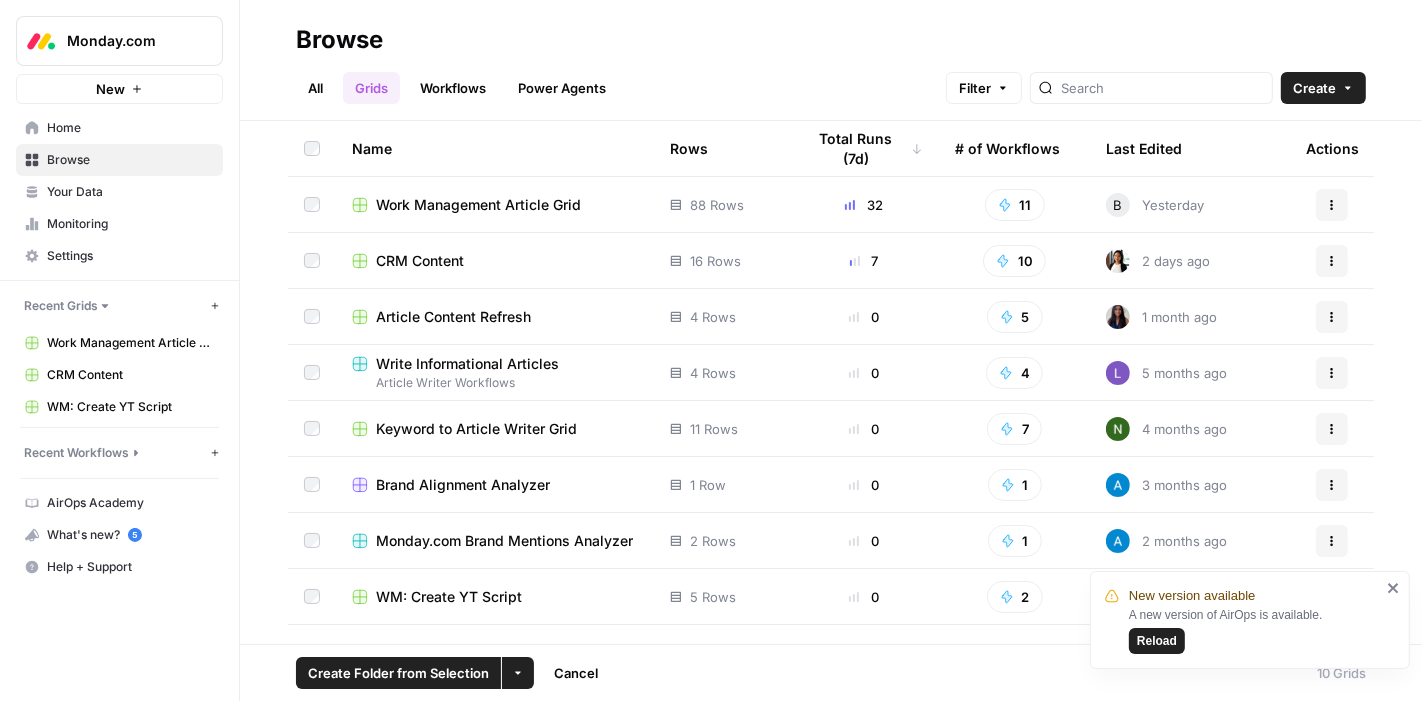 click 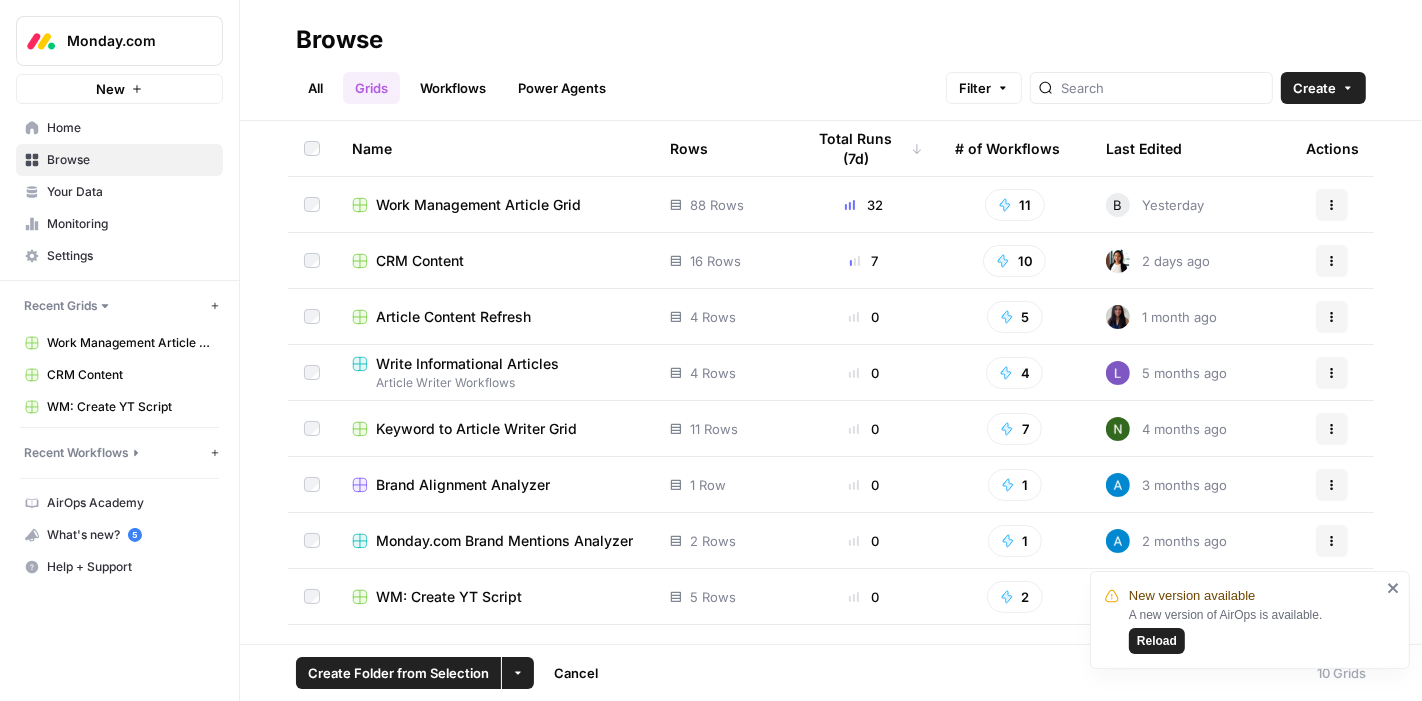 type 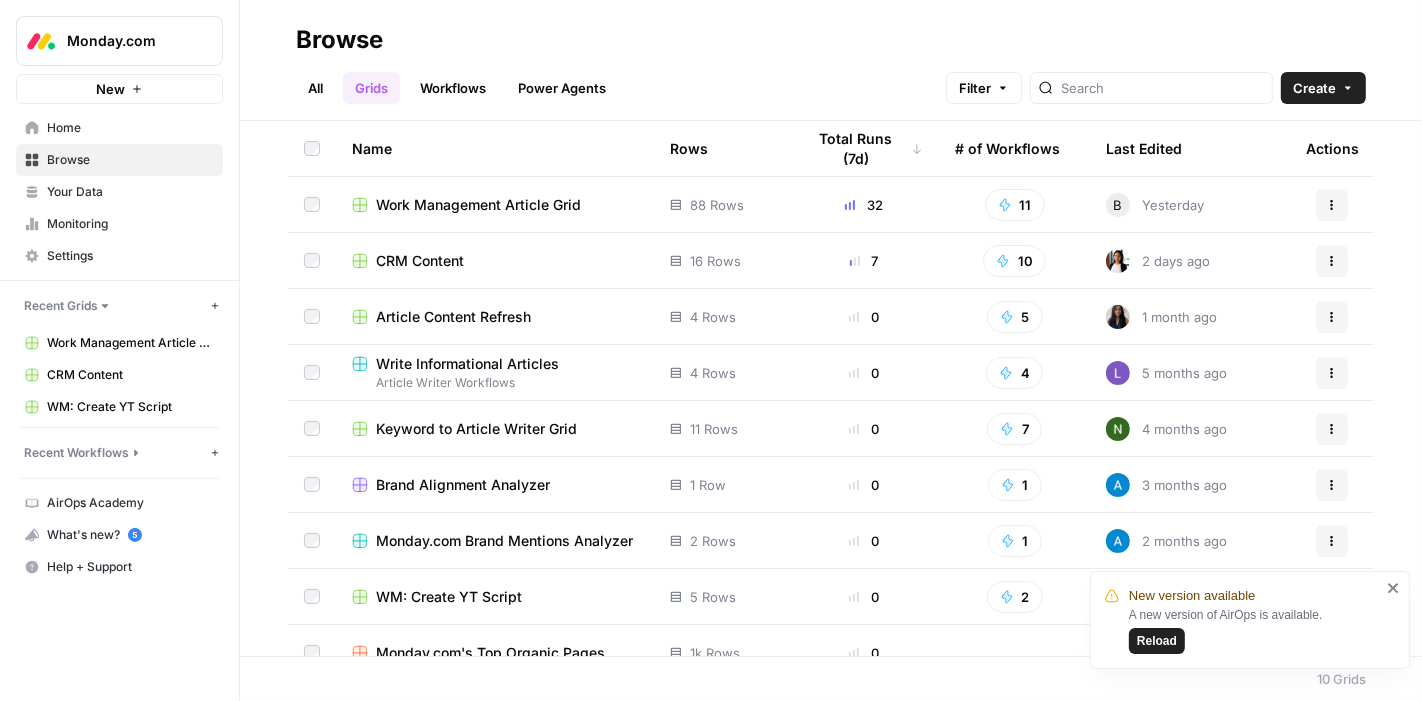 click 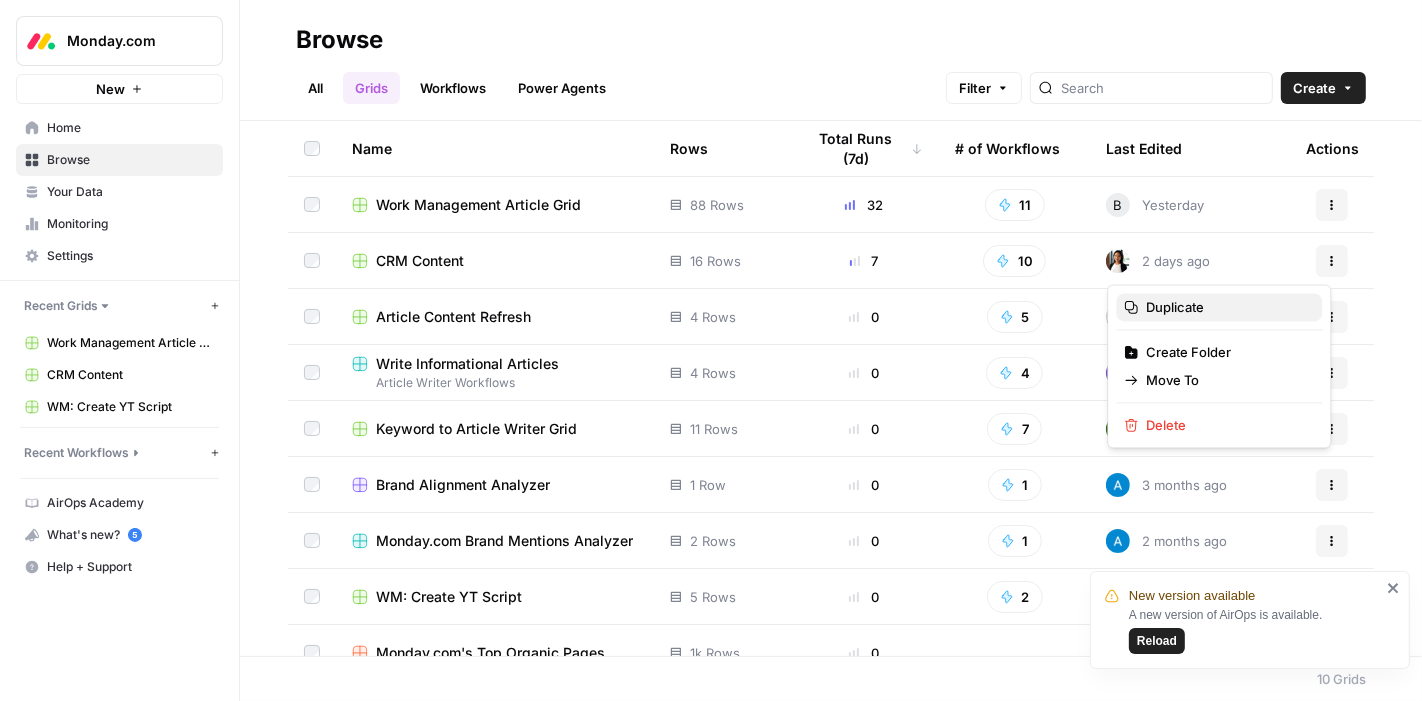 click on "Duplicate" at bounding box center (1226, 307) 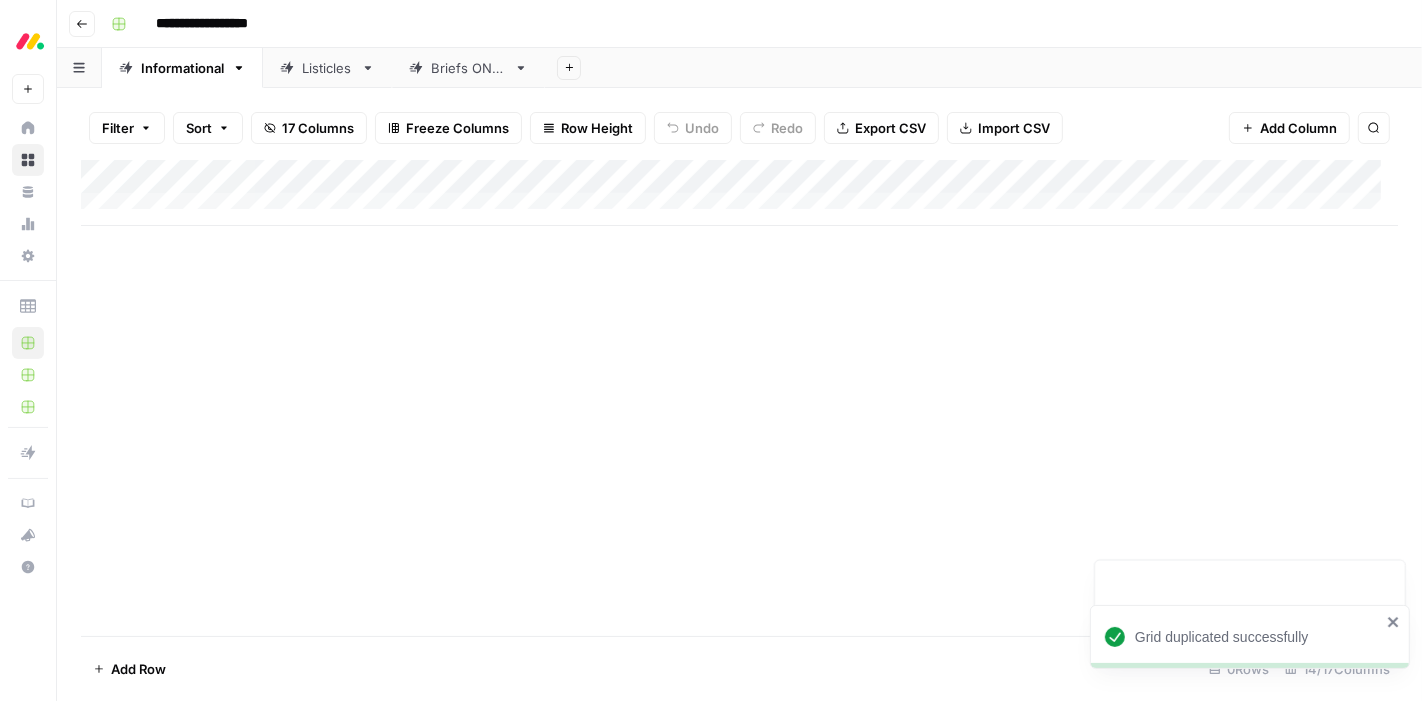 click on "**********" at bounding box center (226, 24) 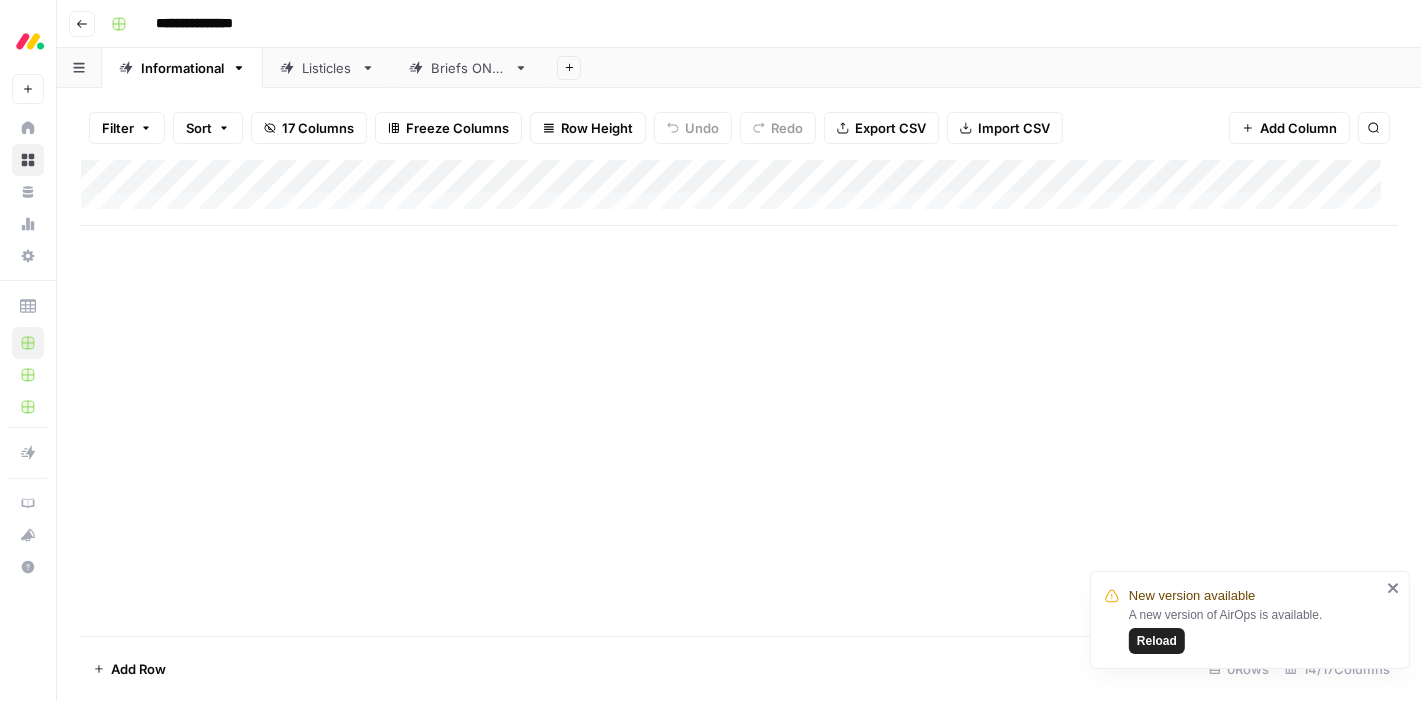type on "**********" 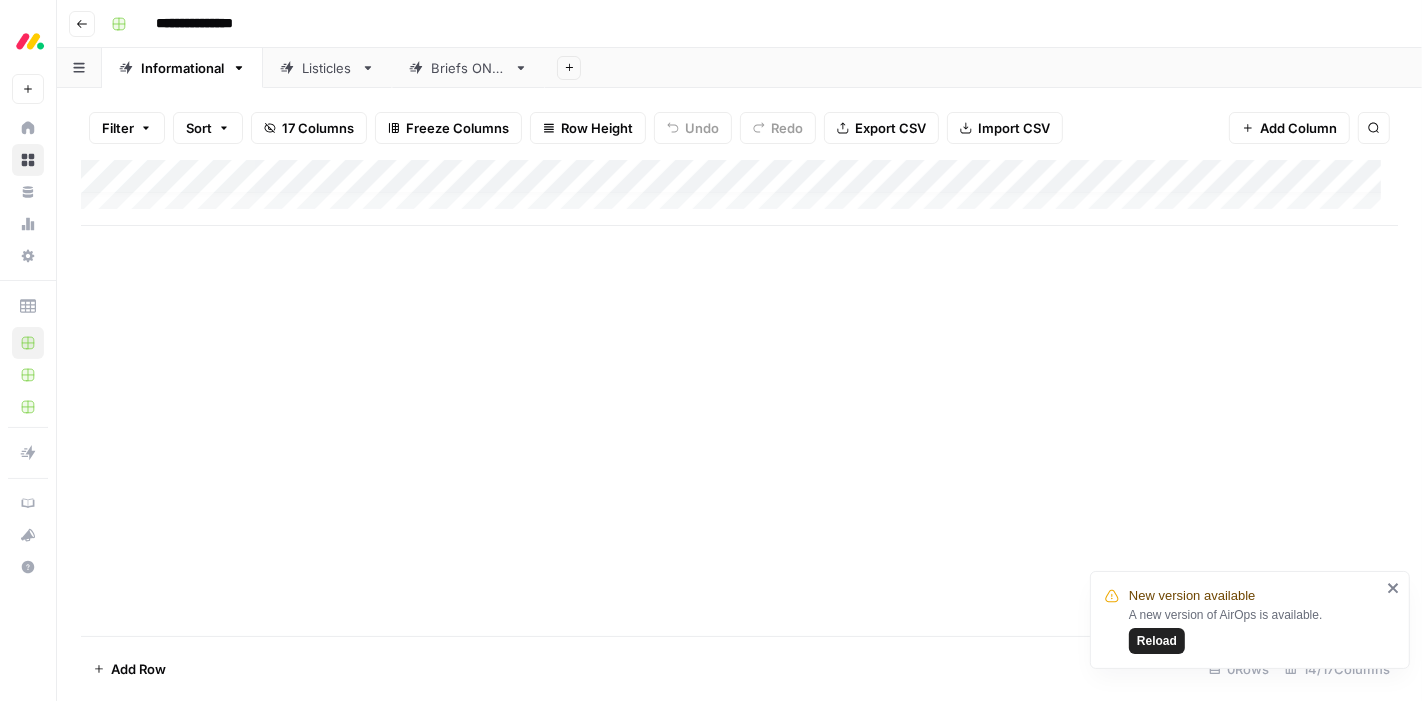 scroll, scrollTop: 17, scrollLeft: 0, axis: vertical 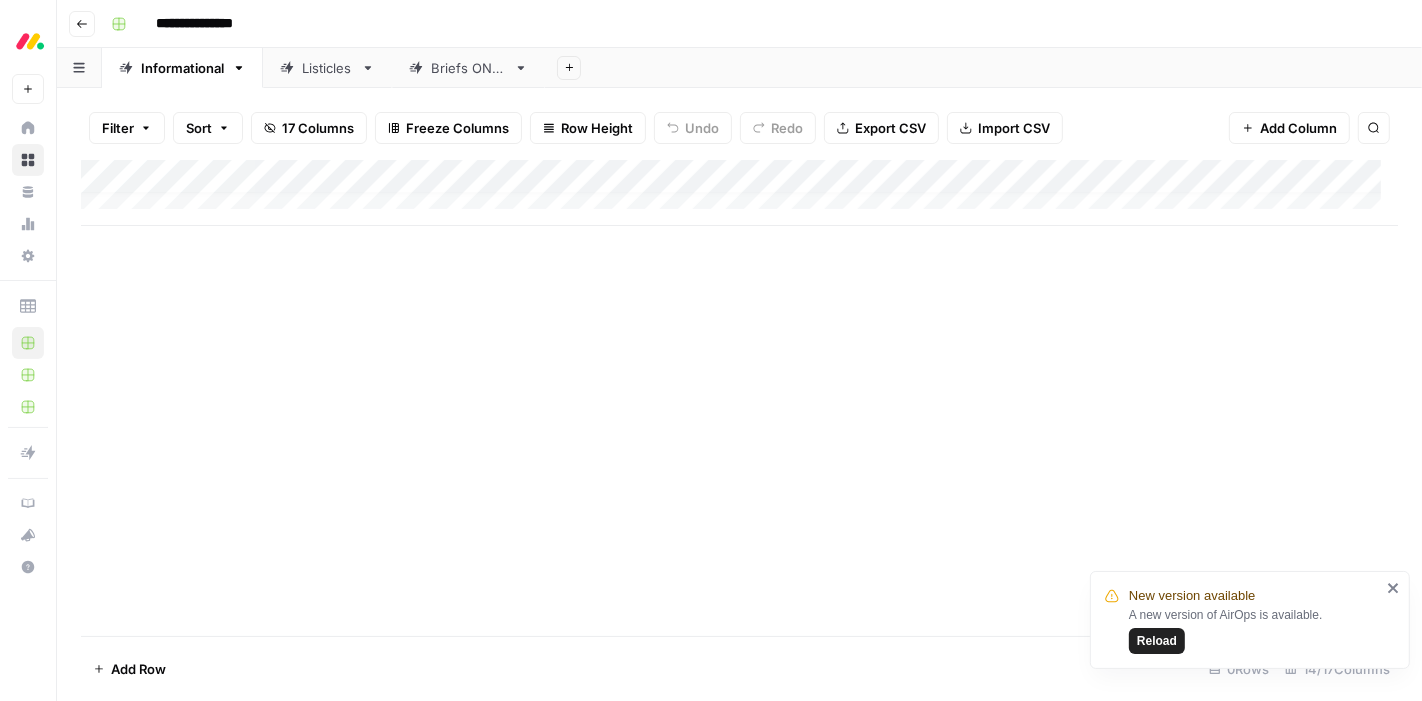 click on "Add Column" at bounding box center (739, 193) 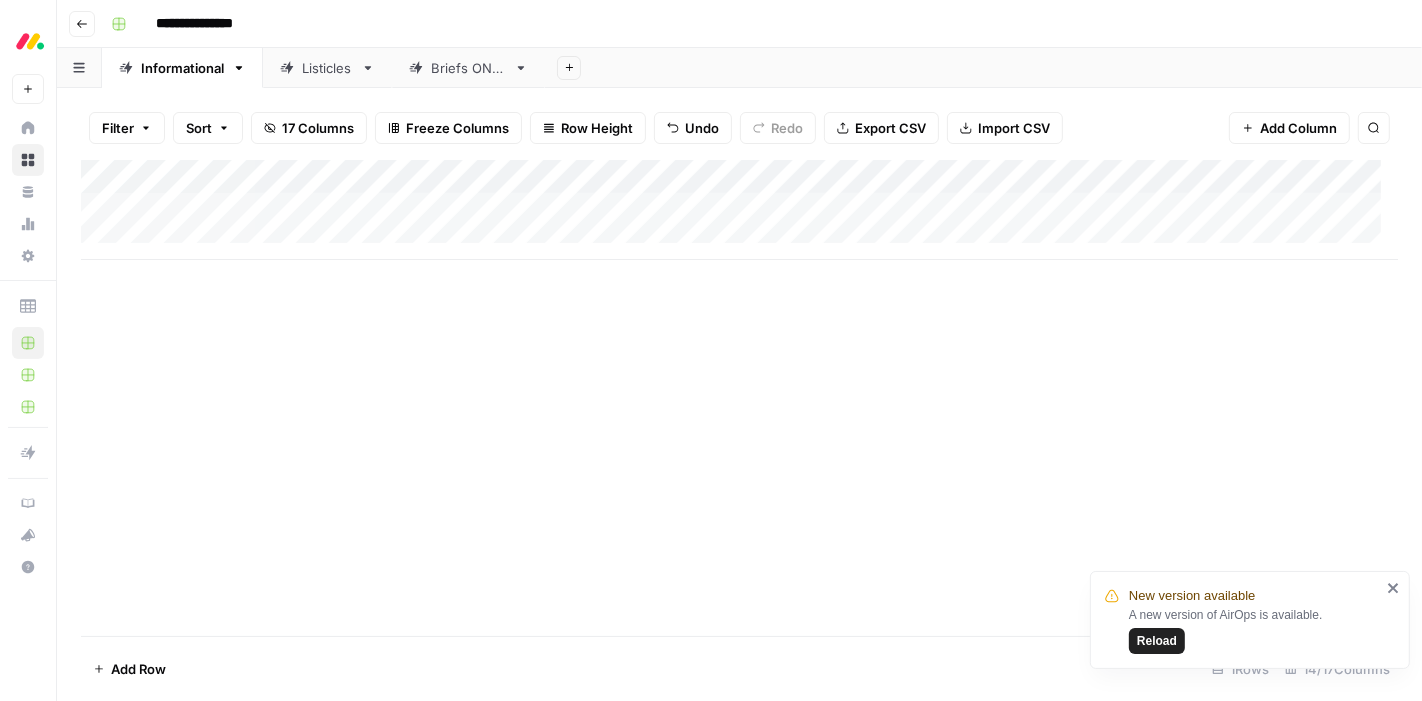 scroll, scrollTop: 0, scrollLeft: 0, axis: both 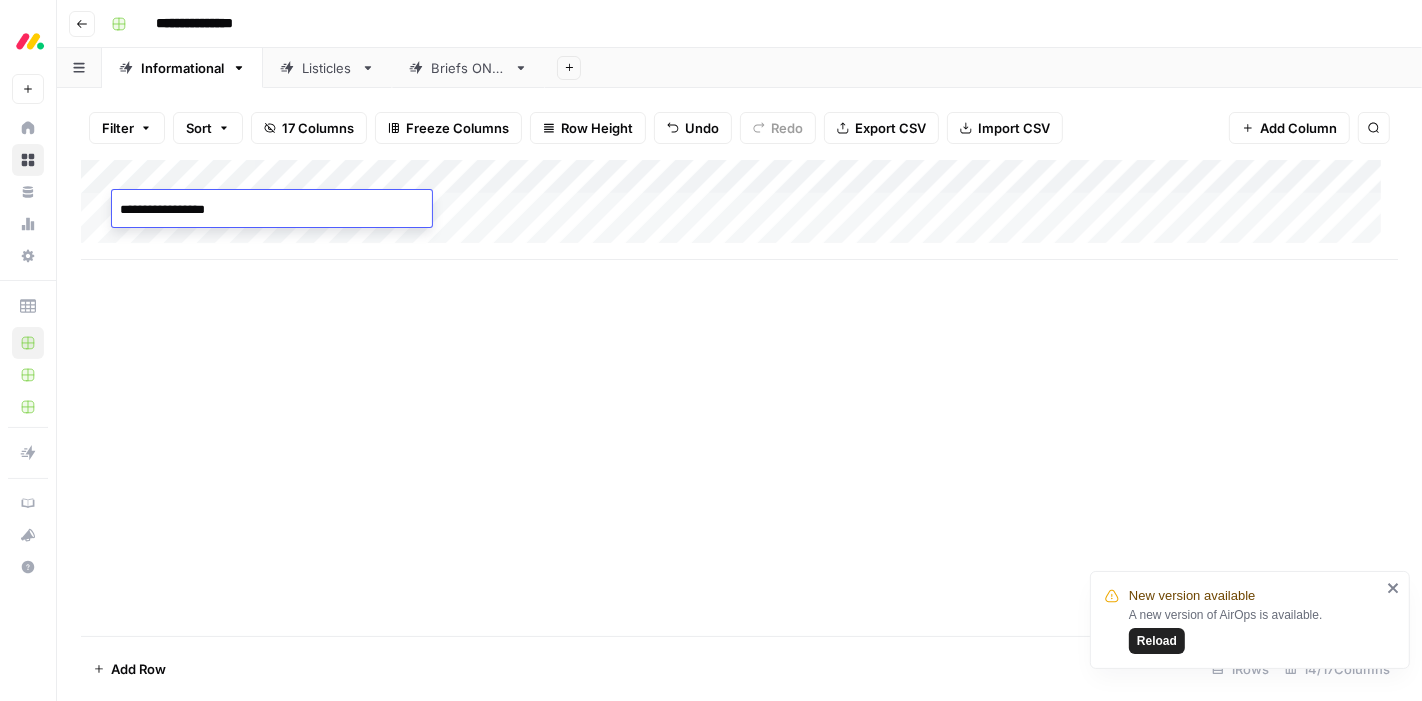 type on "**********" 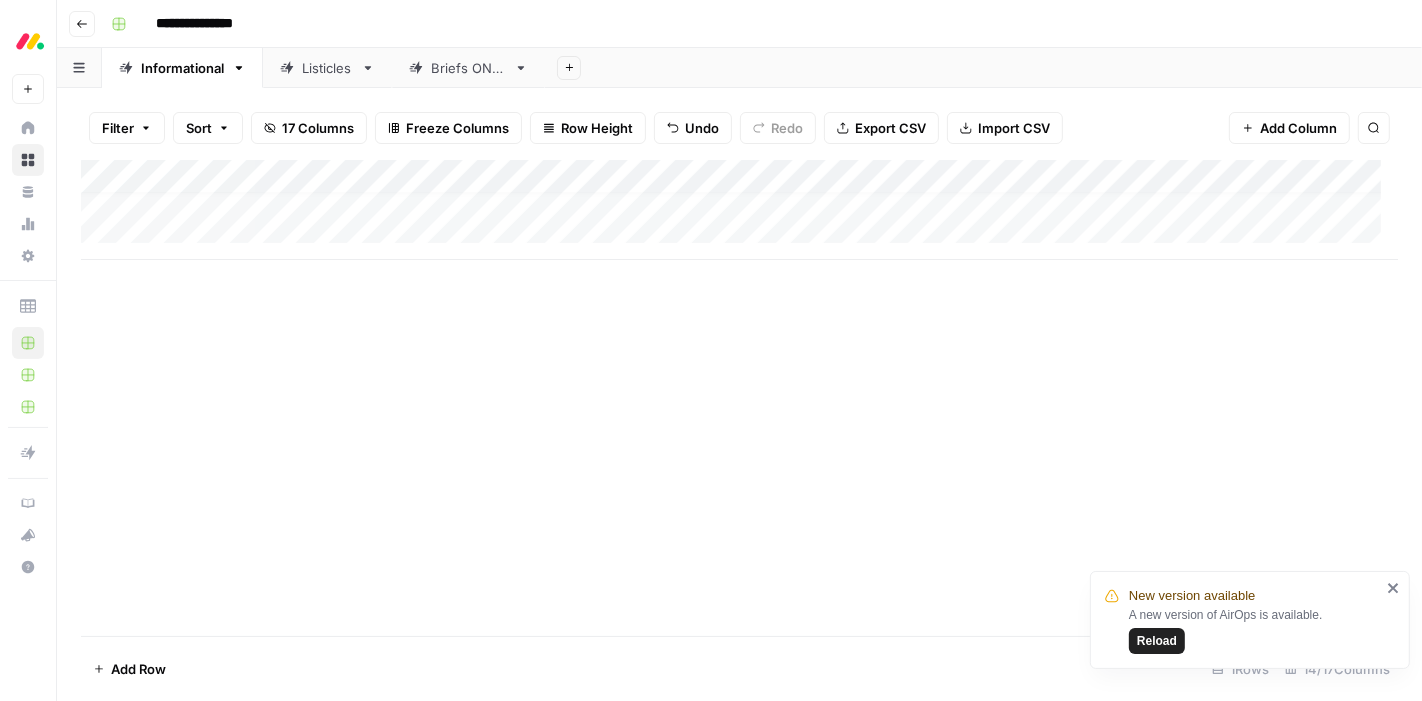 scroll, scrollTop: 0, scrollLeft: 0, axis: both 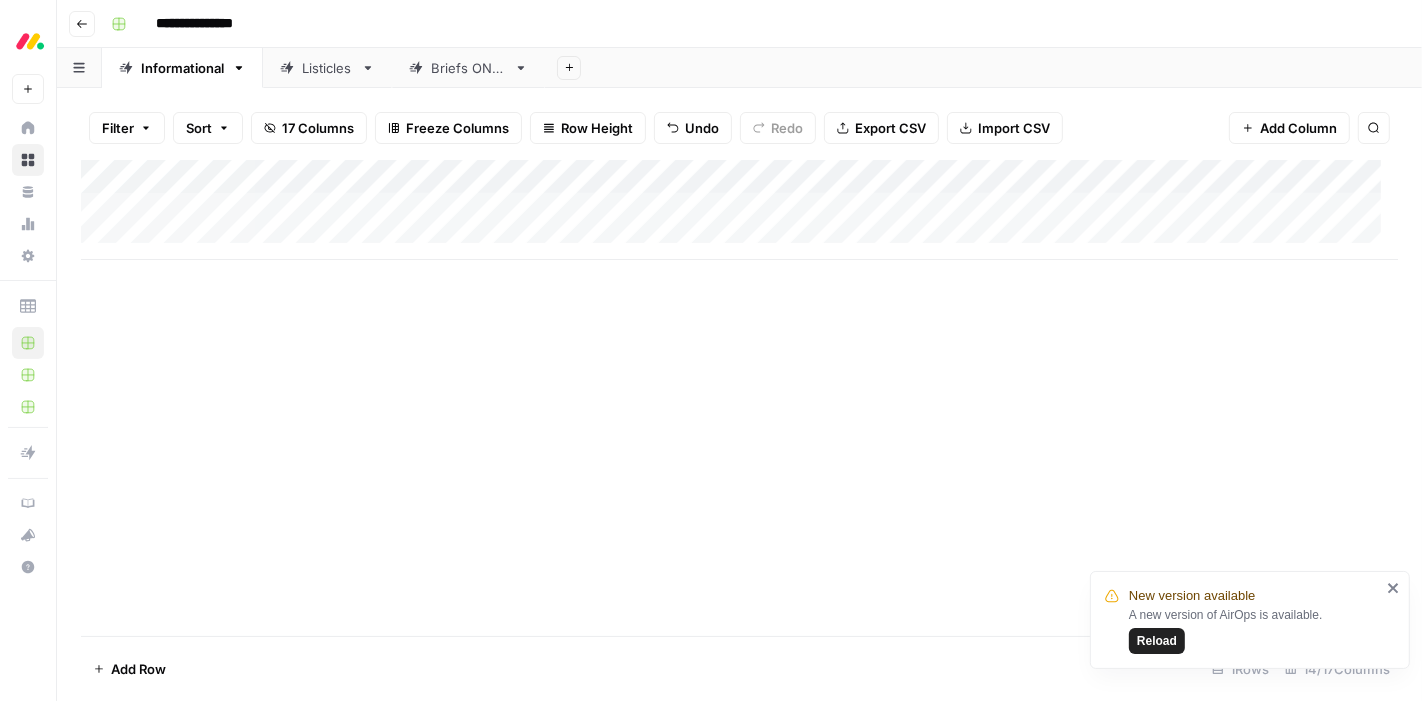 click on "Add Column" at bounding box center [739, 210] 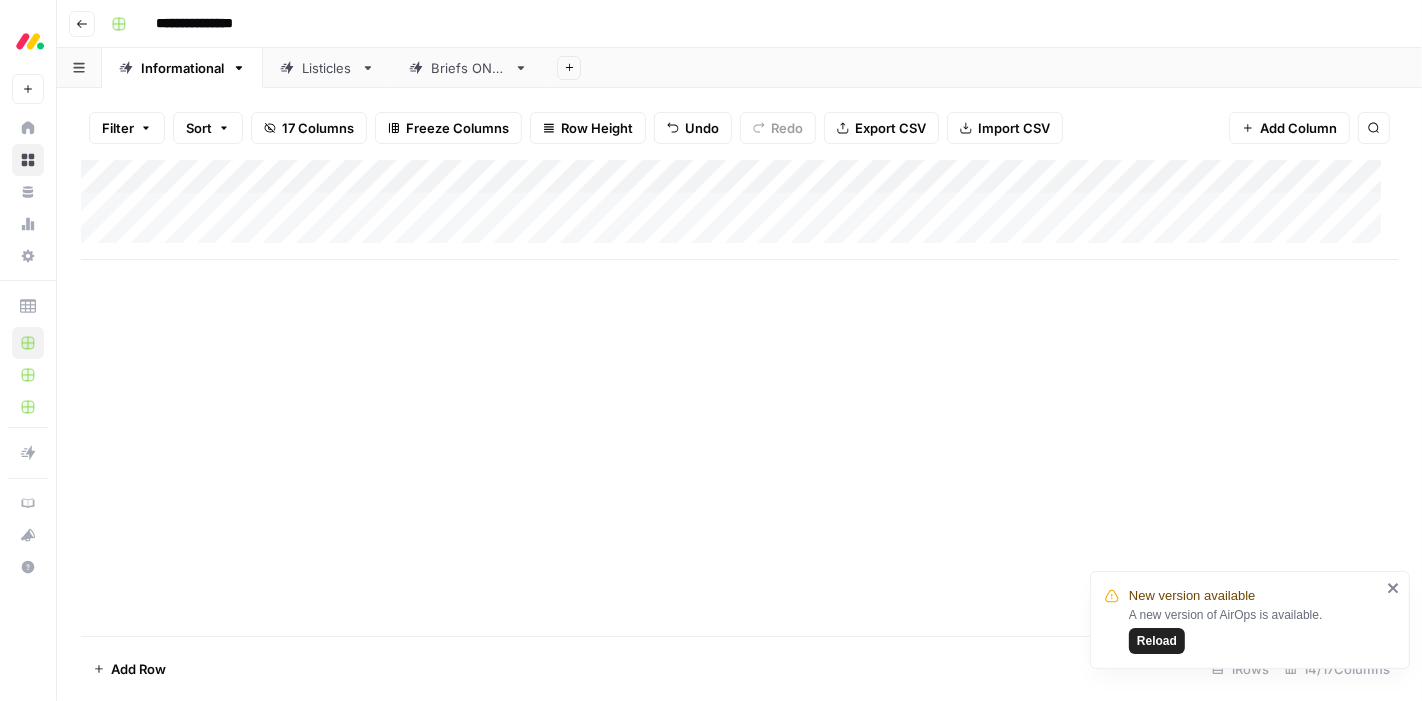 click on "Add Column" at bounding box center [739, 398] 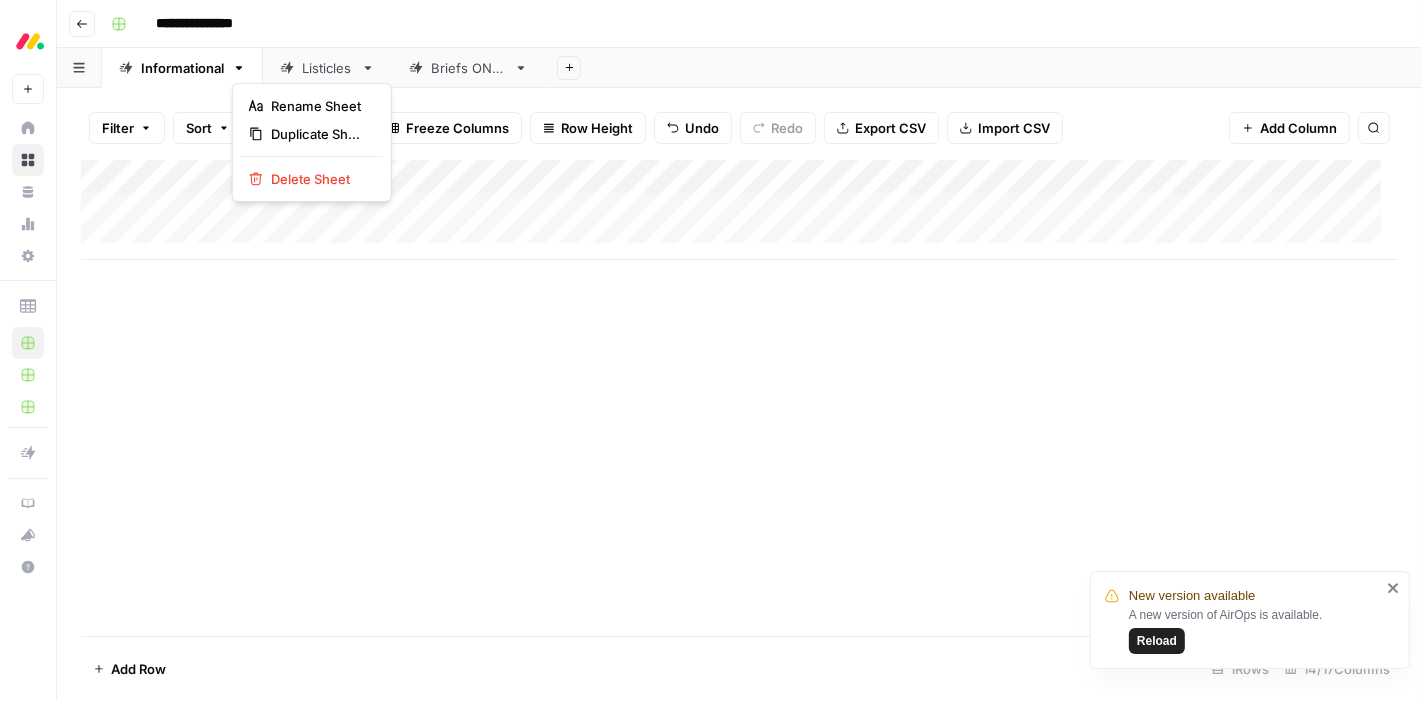 click 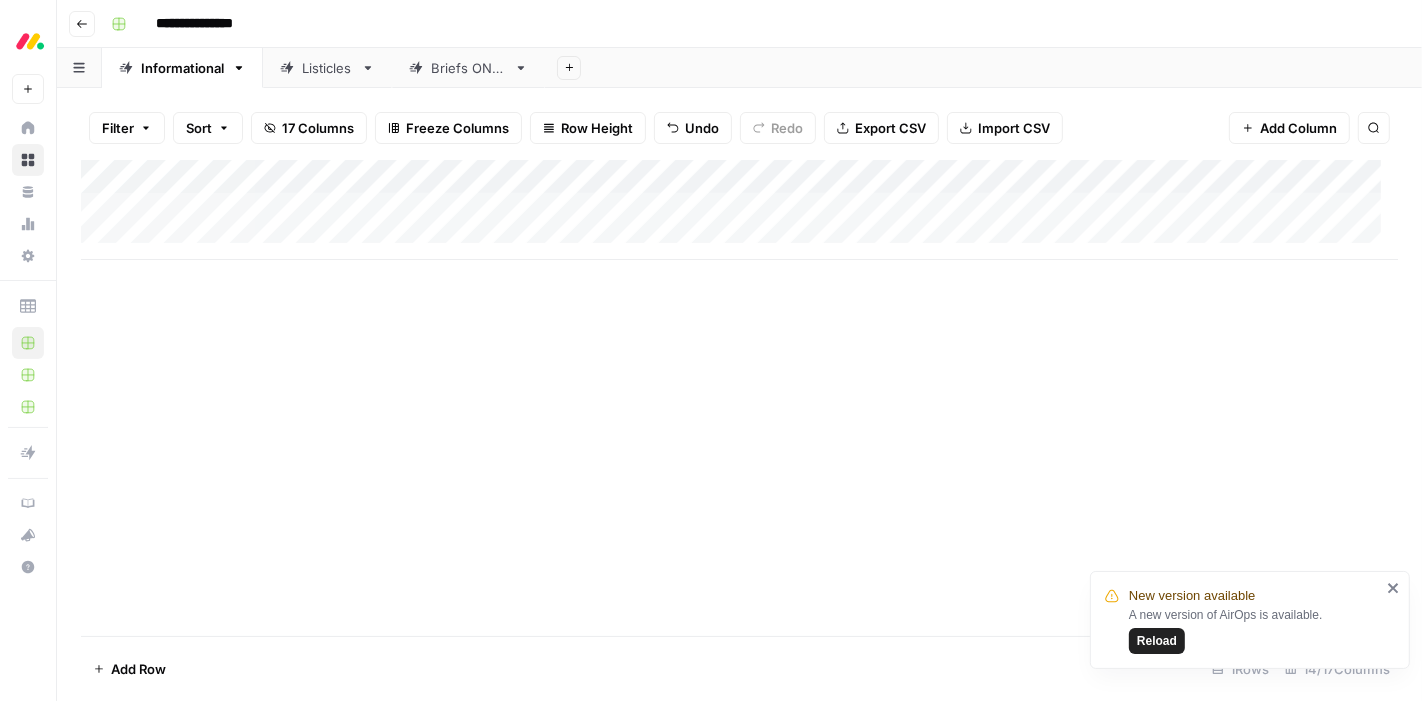 click 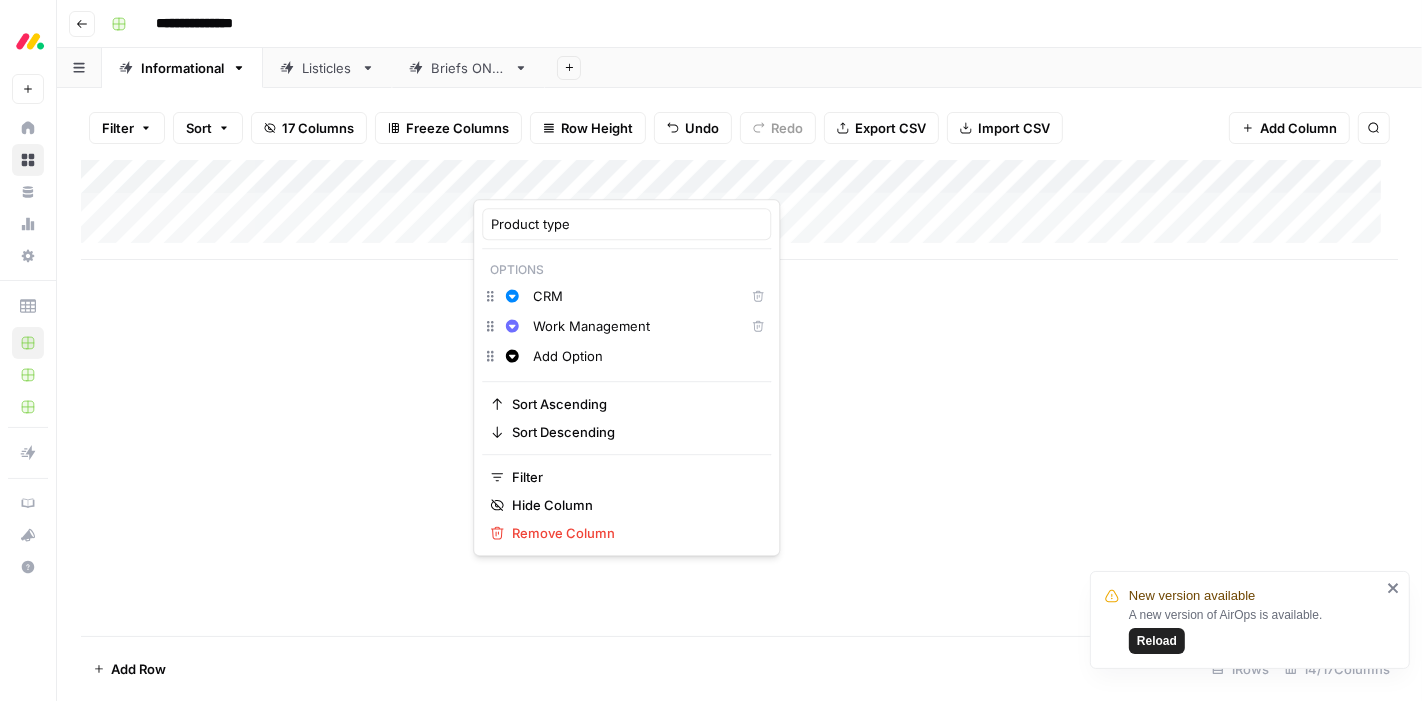 click on "Add Option" at bounding box center (647, 356) 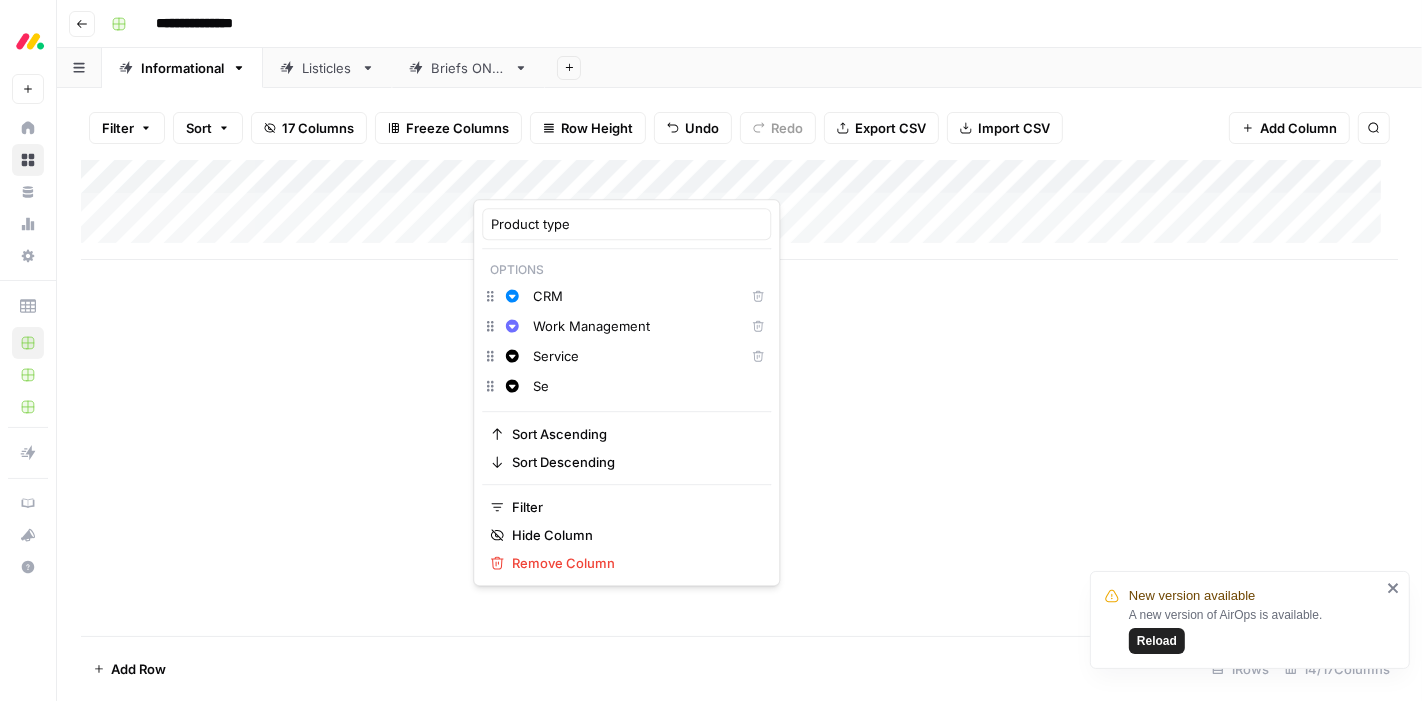 type on "S" 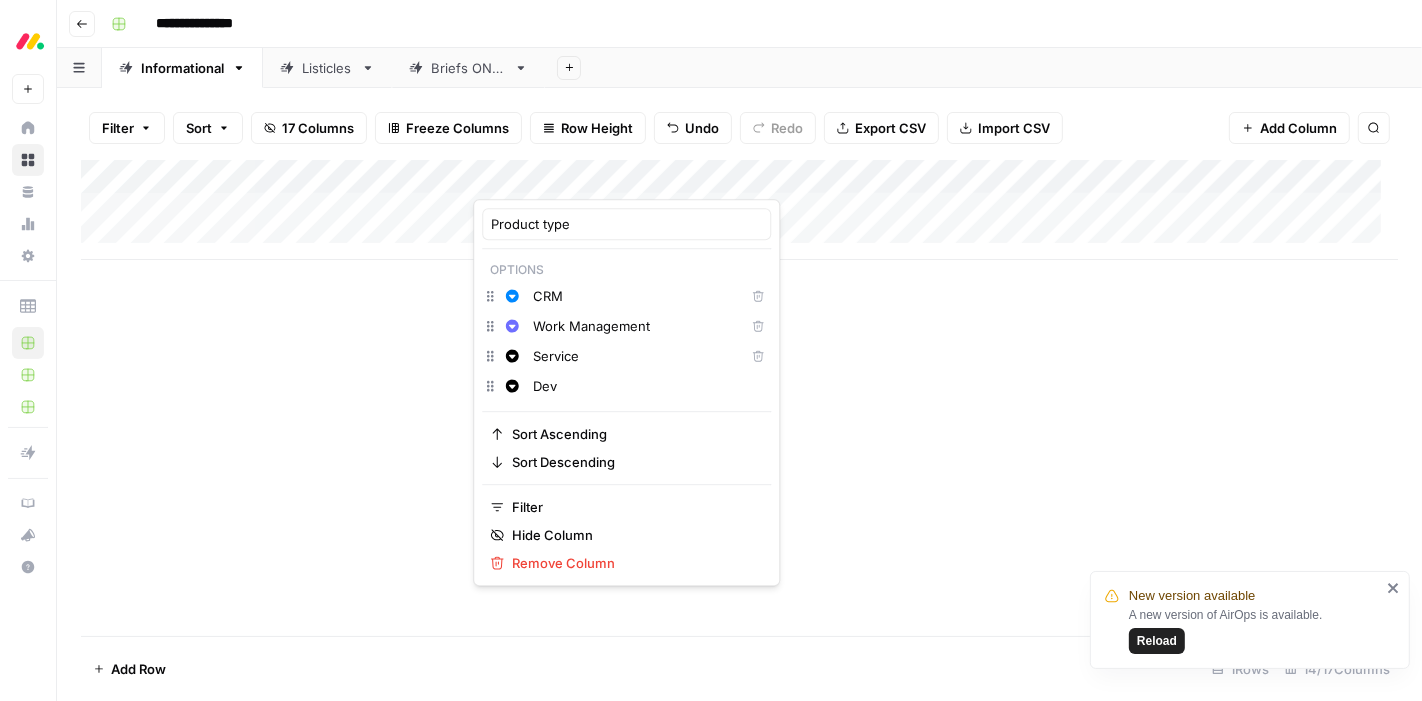 type on "Dev" 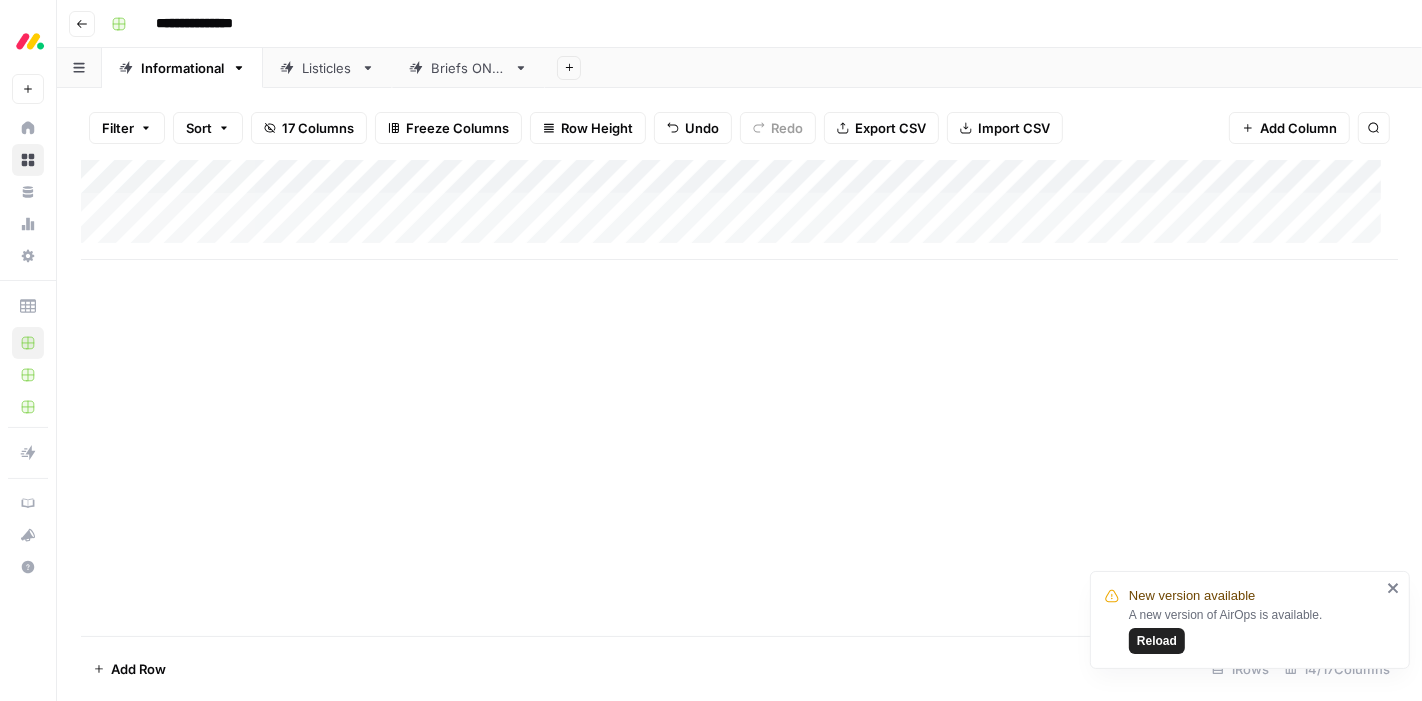 click on "Add Column" at bounding box center (739, 398) 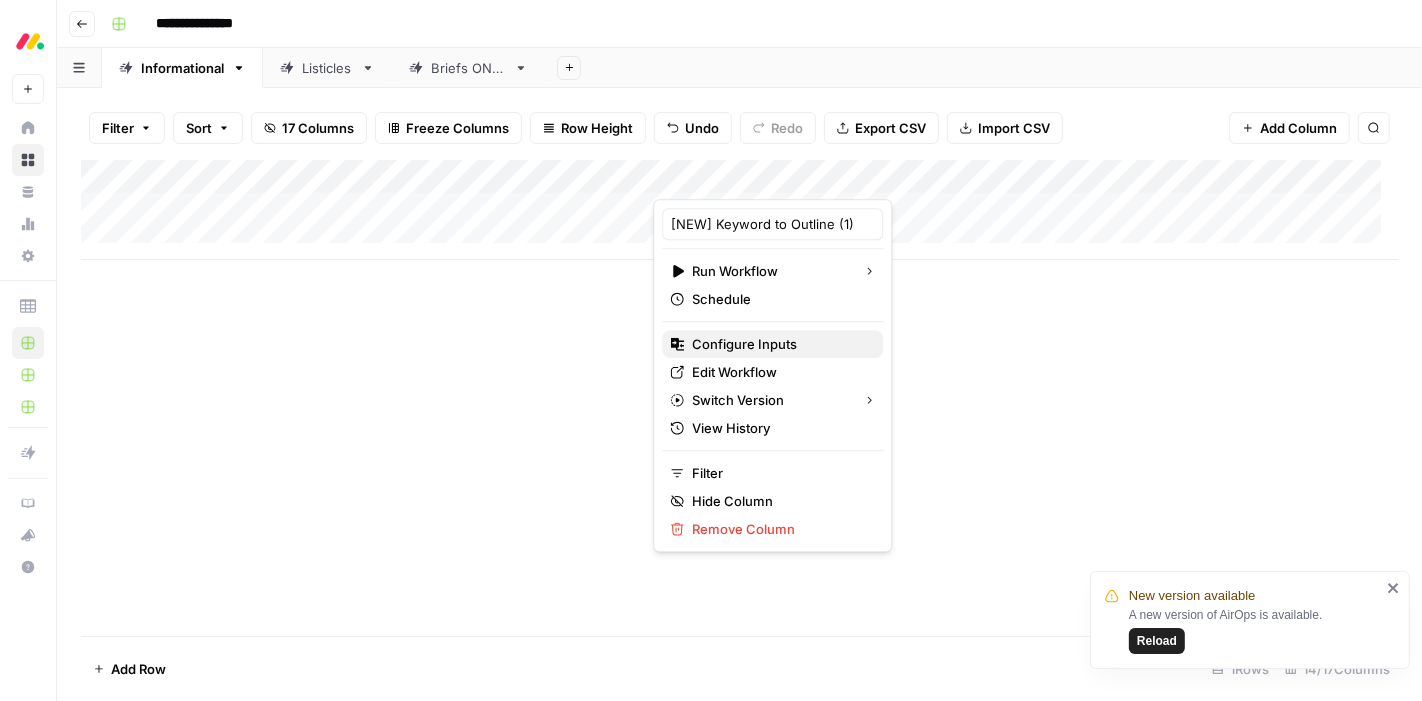 click on "Configure Inputs" at bounding box center [779, 344] 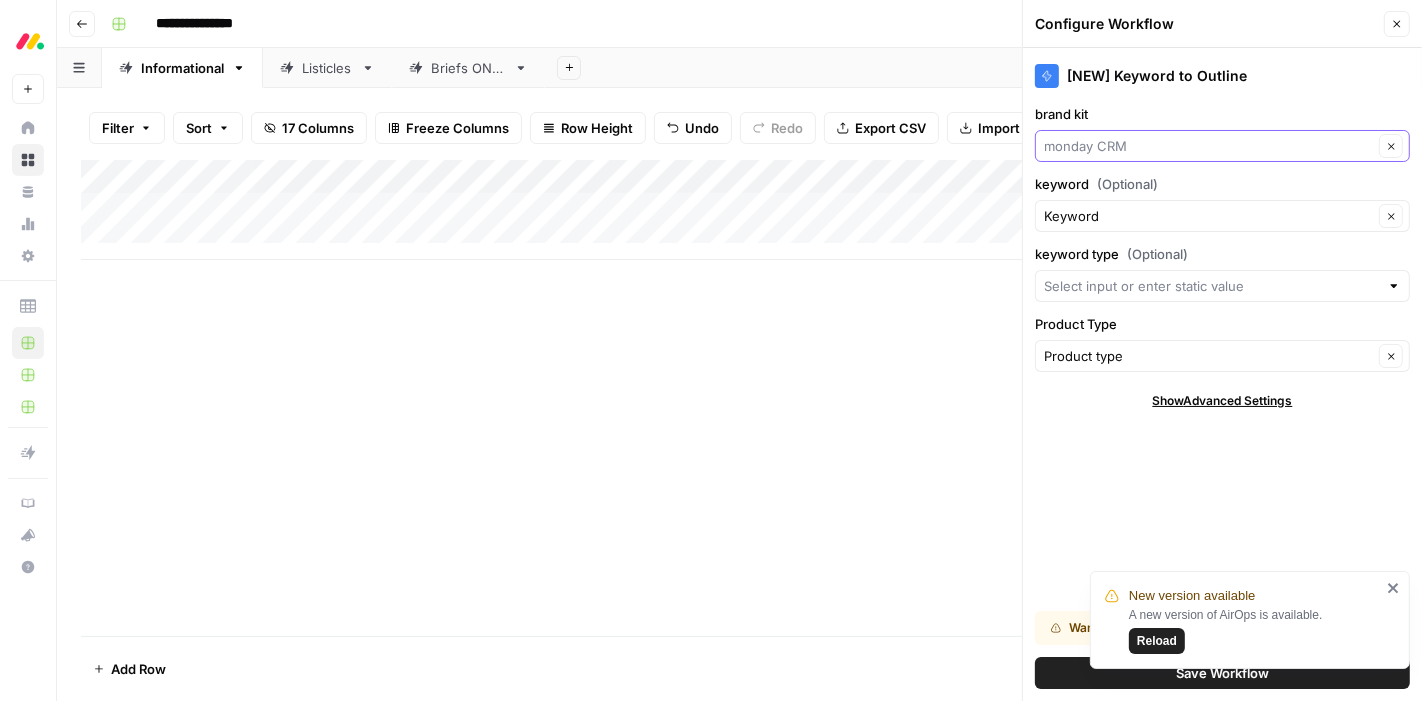 click on "brand kit" at bounding box center [1208, 146] 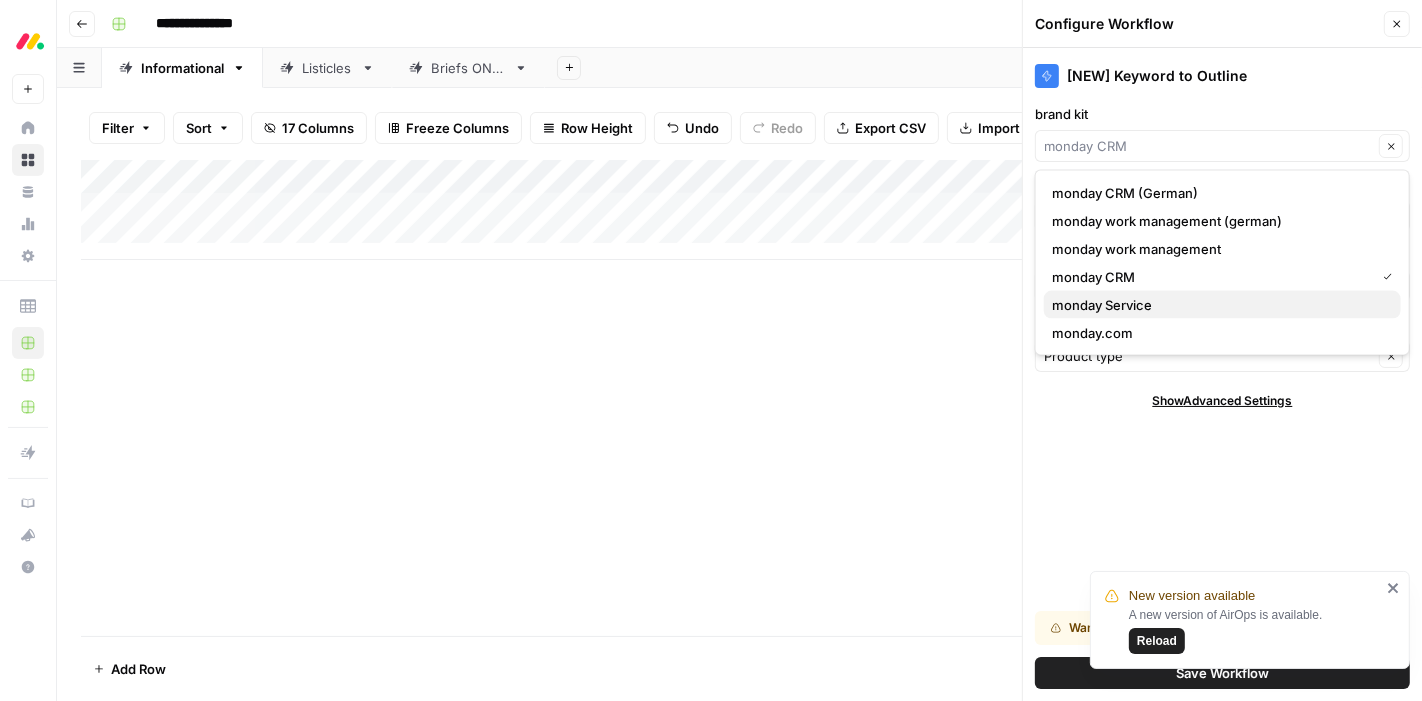 click on "monday Service" at bounding box center [1218, 305] 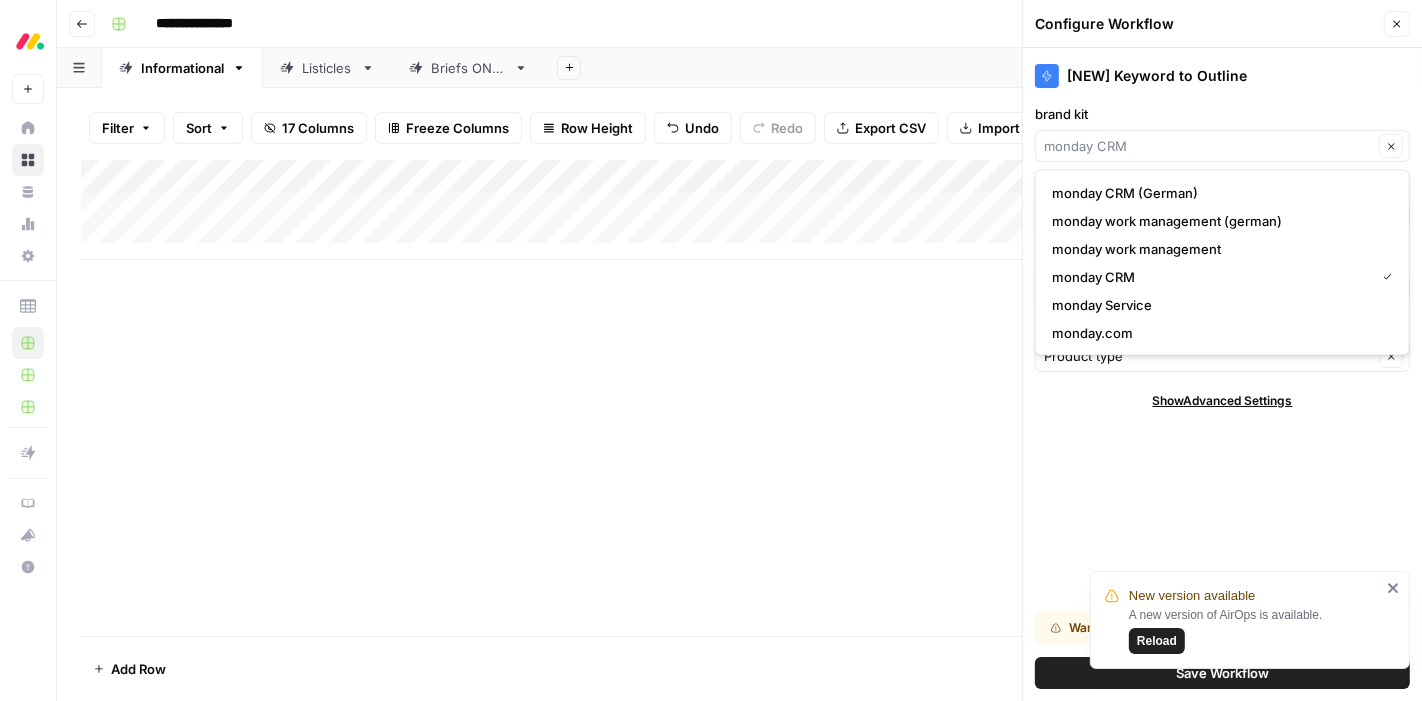 type on "monday Service" 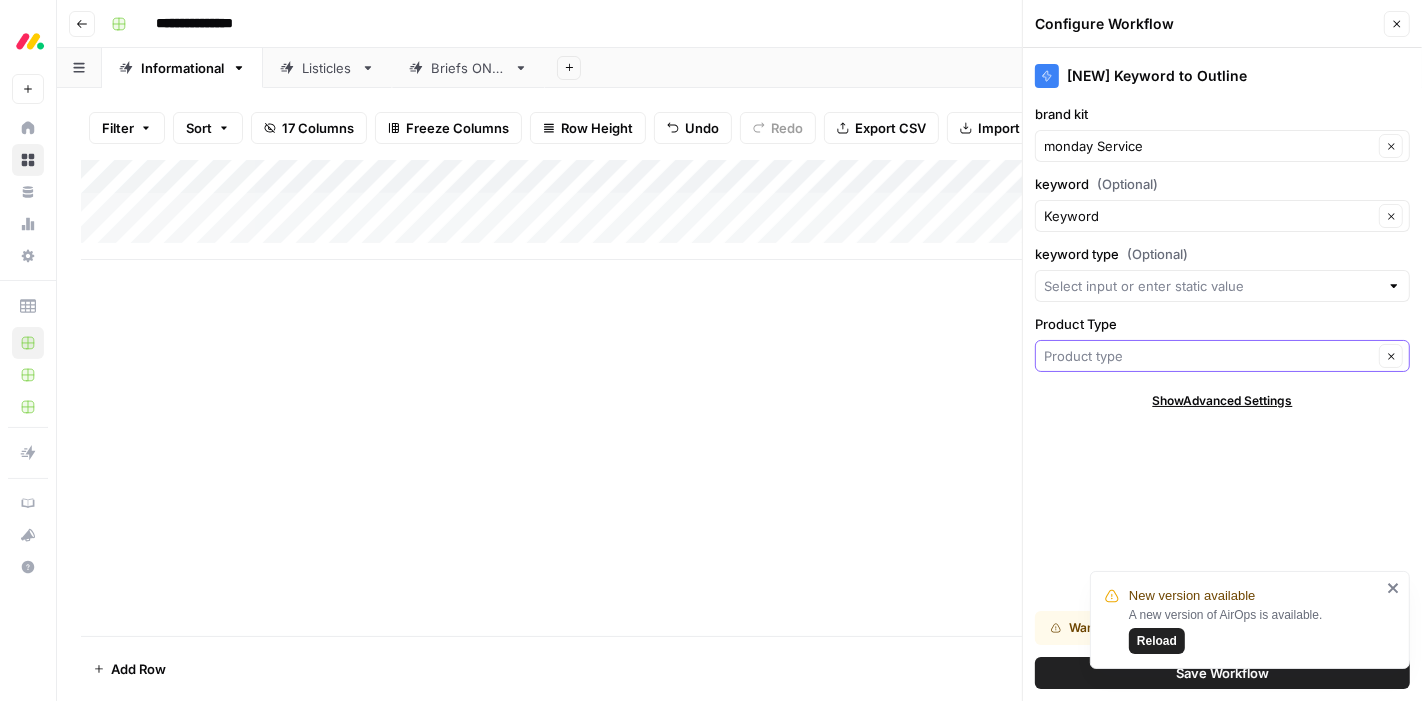 click on "Product Type" at bounding box center [1208, 356] 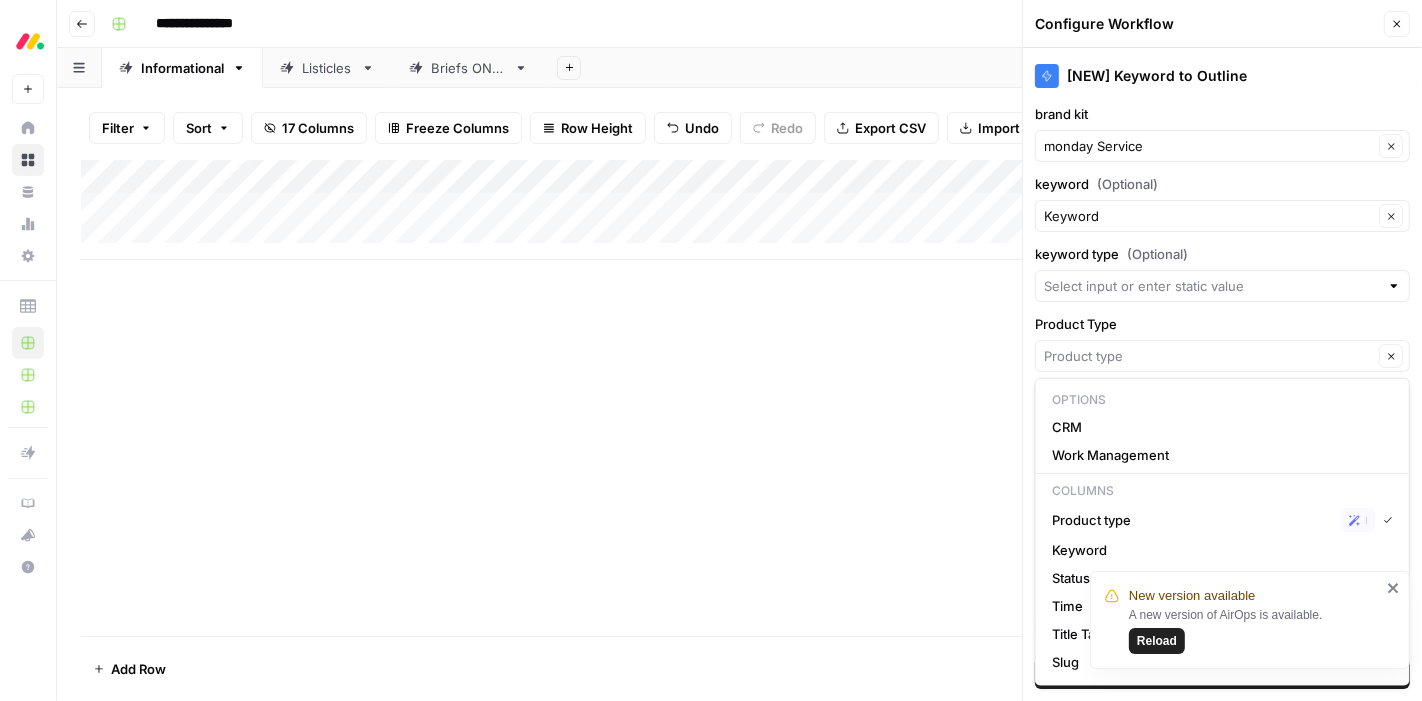 type on "Product type" 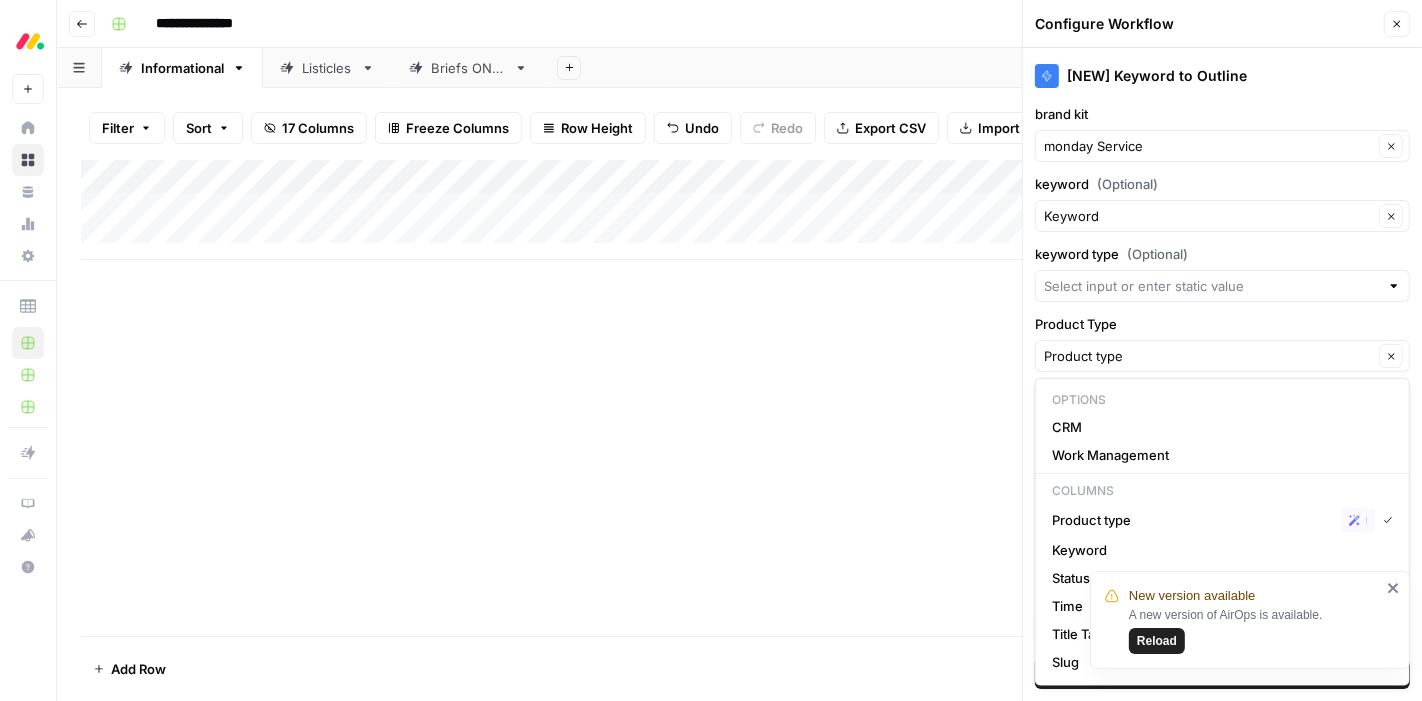click on "[NEW] Keyword to Outline brand kit monday Service Clear keyword   (Optional) Keyword Clear keyword type   (Optional) Product Type Product type Clear Show  Advanced Settings Warning:  Unsaved inputs detected Save Workflow" at bounding box center [1222, 374] 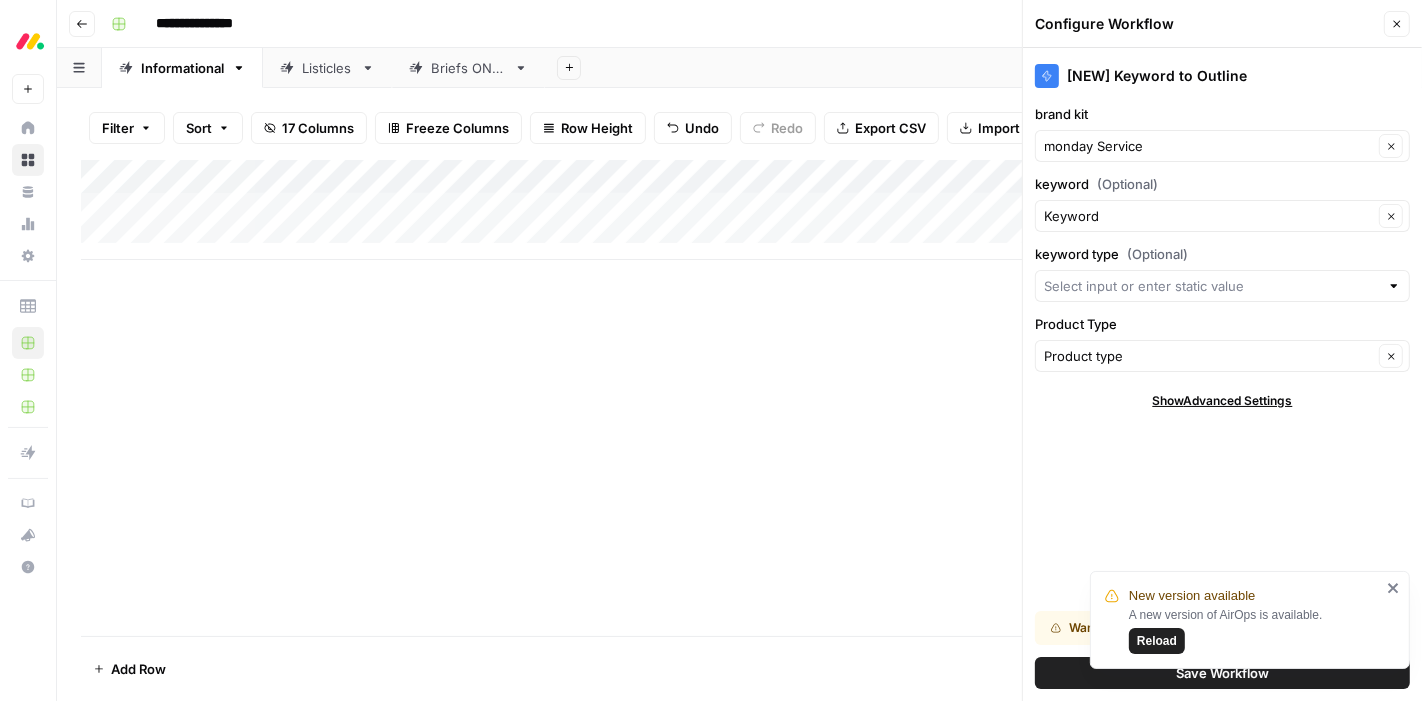 click on "Save Workflow" at bounding box center [1222, 673] 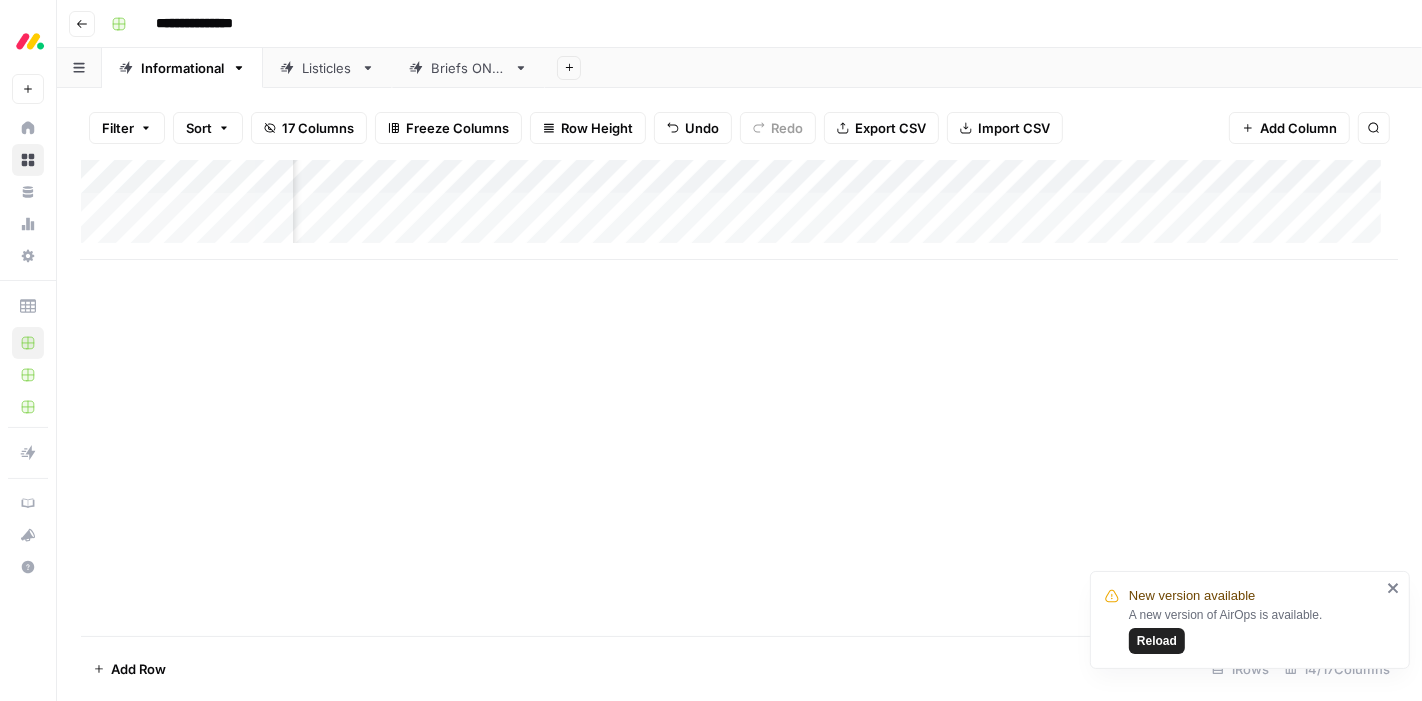 scroll, scrollTop: 0, scrollLeft: 1004, axis: horizontal 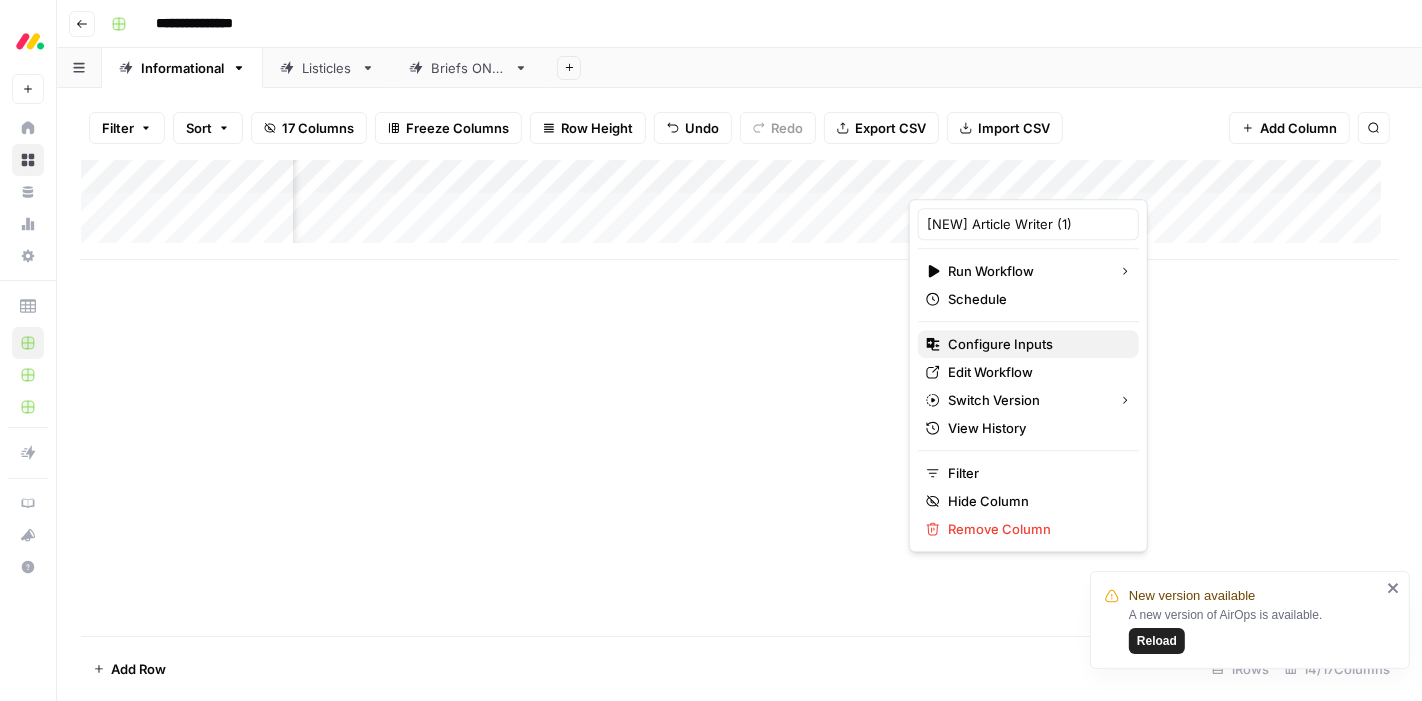 click on "Configure Inputs" at bounding box center [1035, 344] 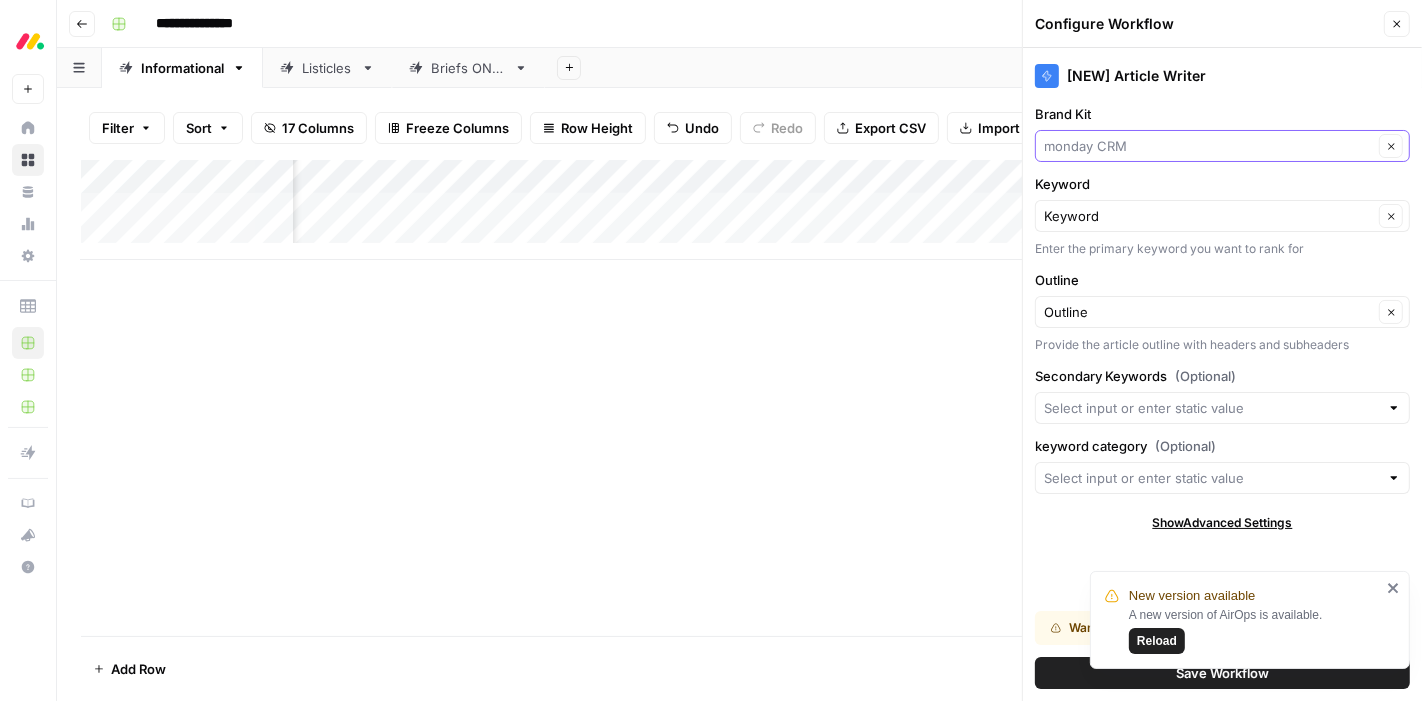 click on "Brand Kit" at bounding box center [1208, 146] 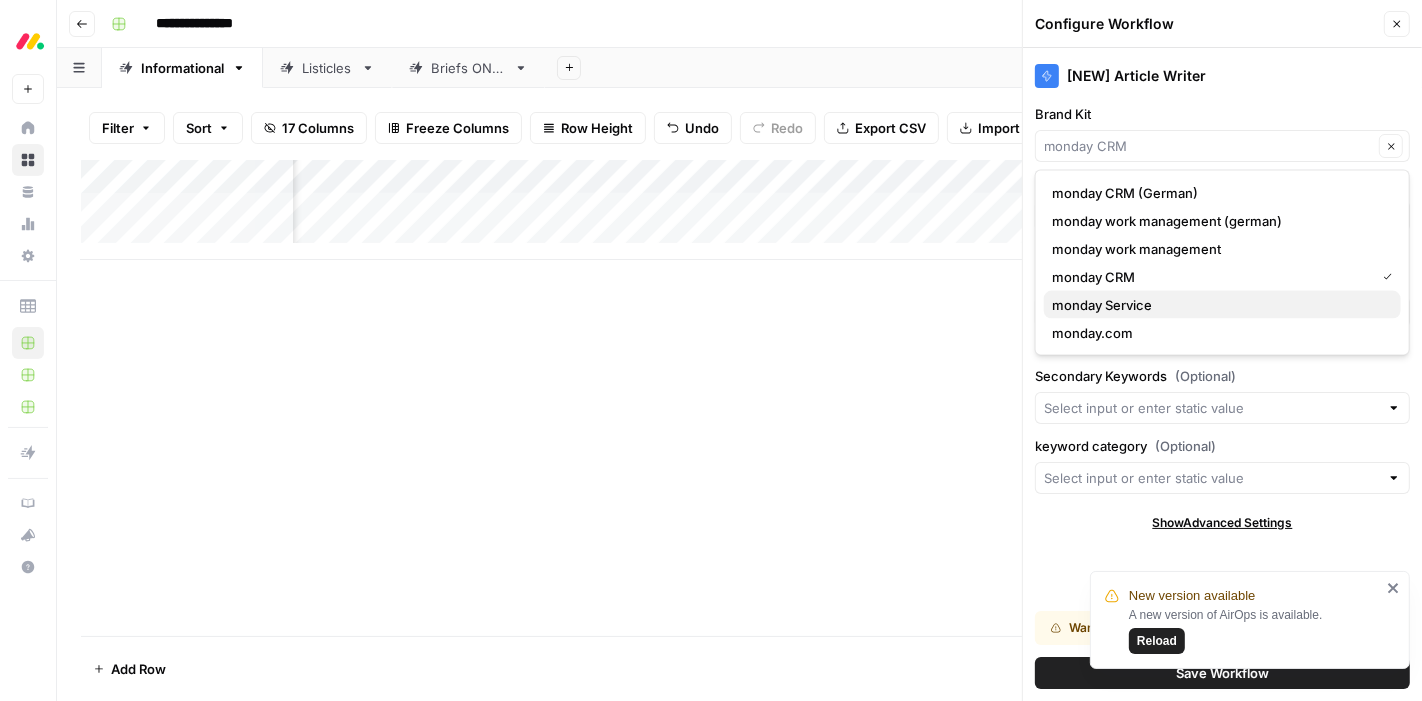 click on "monday Service" at bounding box center (1218, 305) 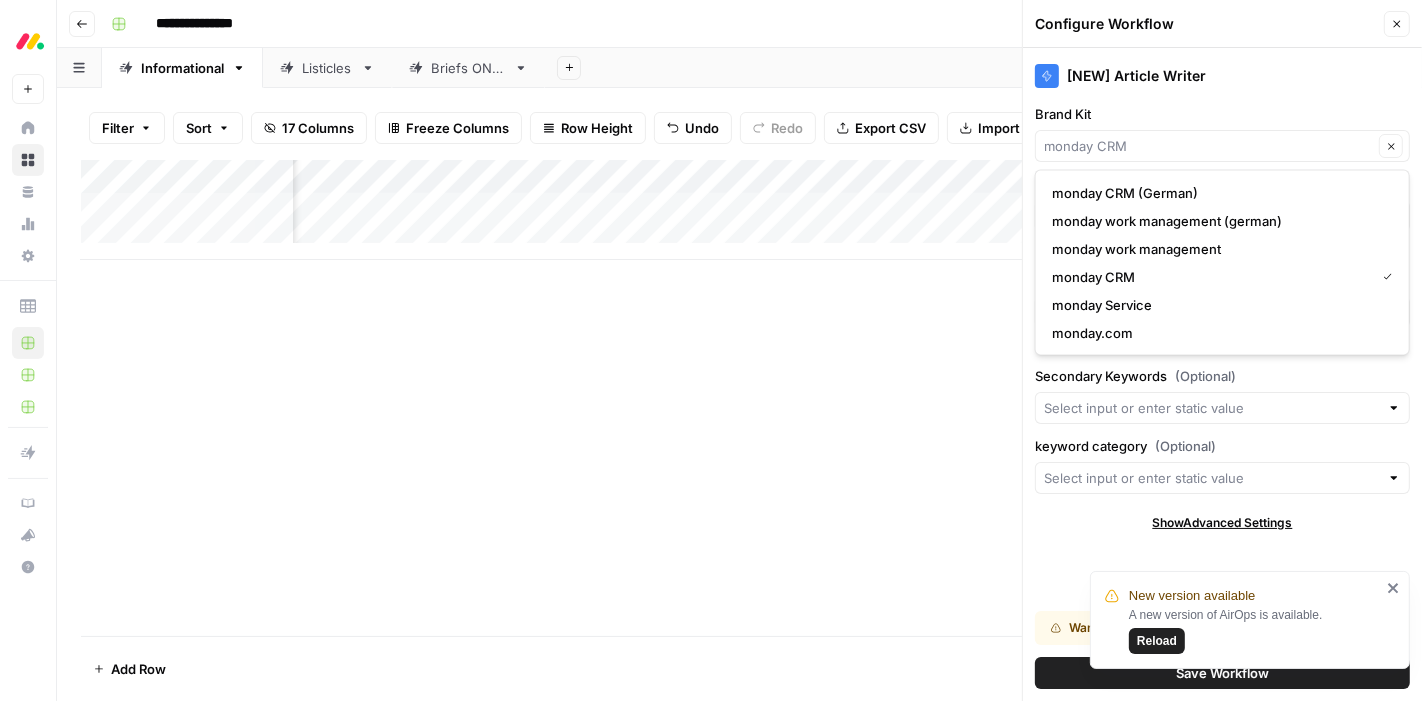 type on "monday Service" 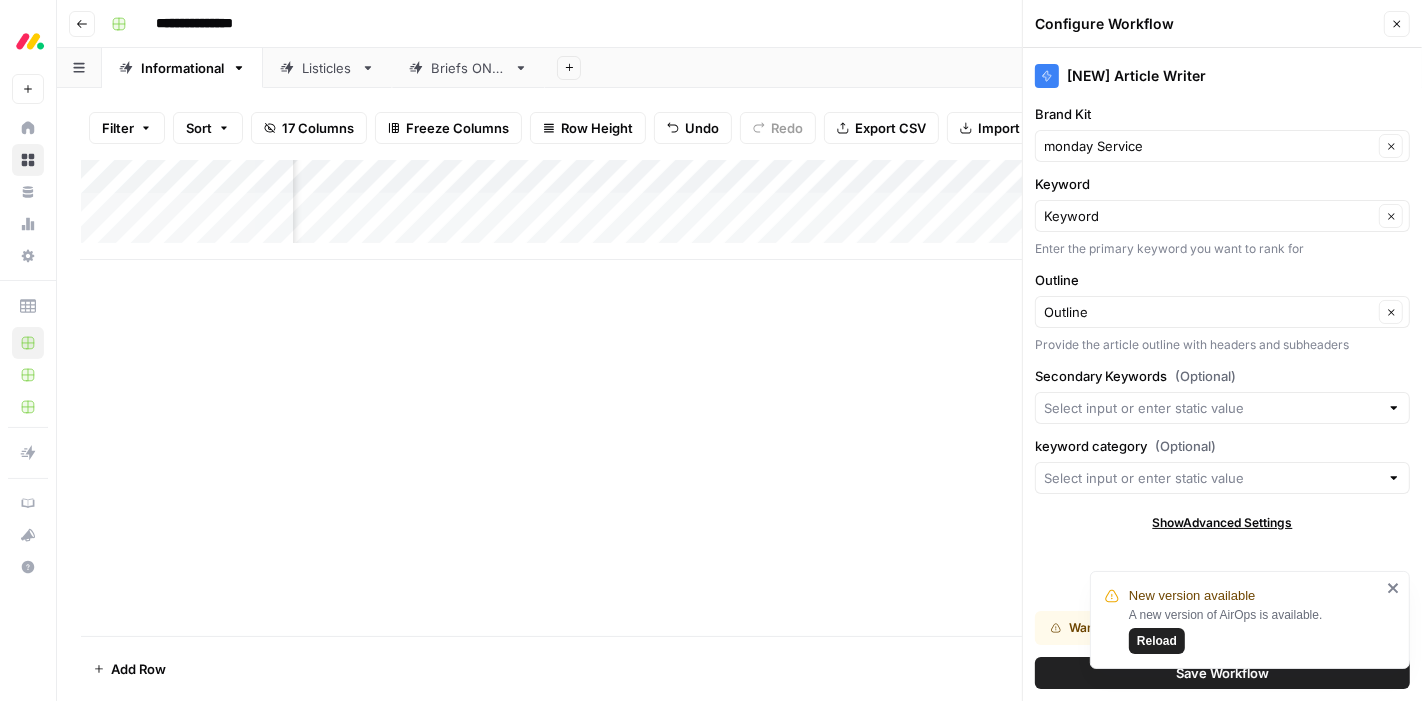 click on "Save Workflow" at bounding box center [1222, 673] 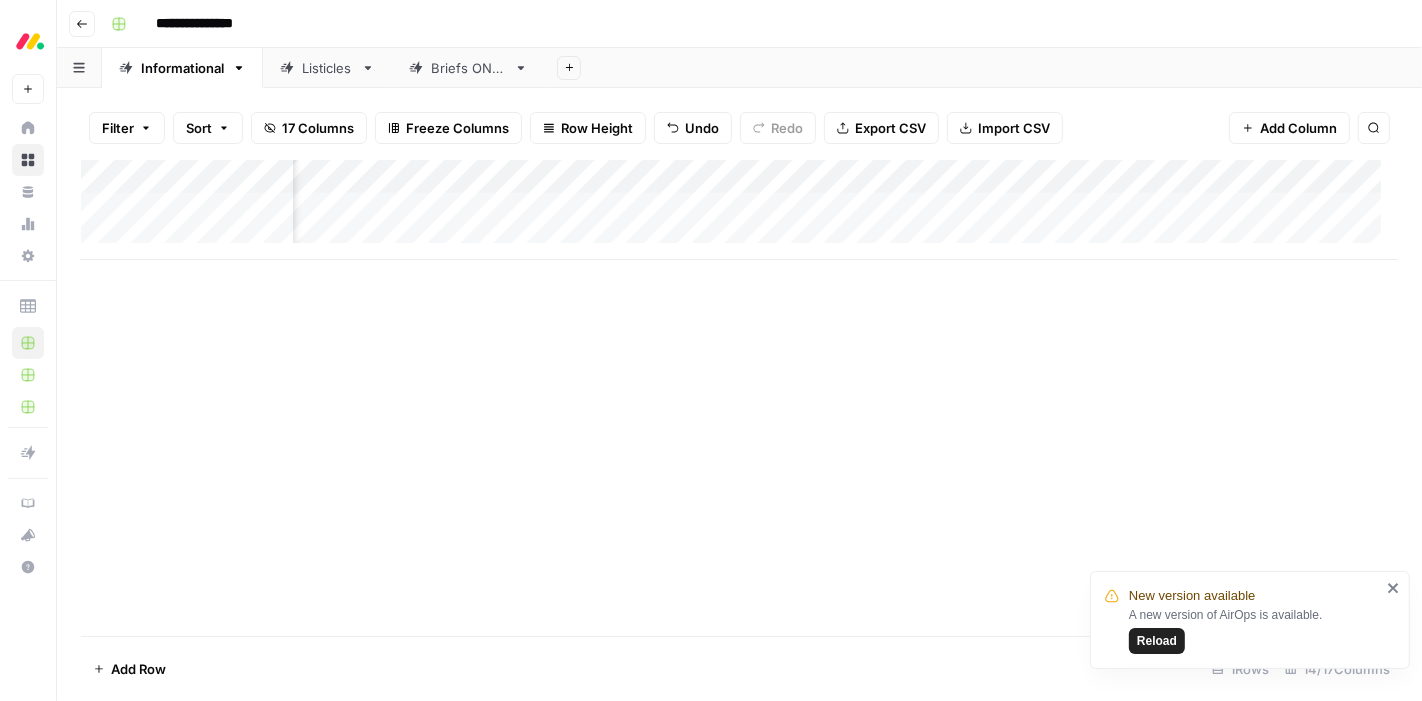 scroll, scrollTop: 0, scrollLeft: 1233, axis: horizontal 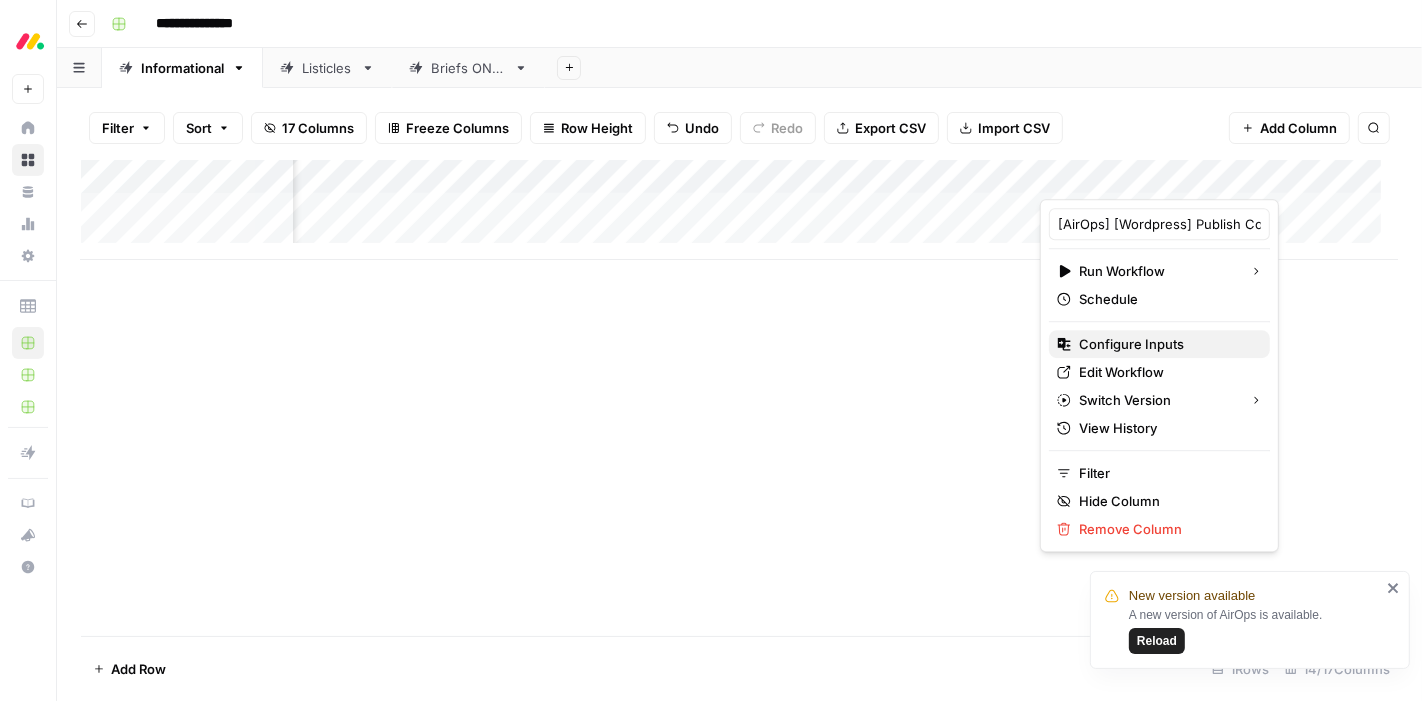 click on "Configure Inputs" at bounding box center (1166, 344) 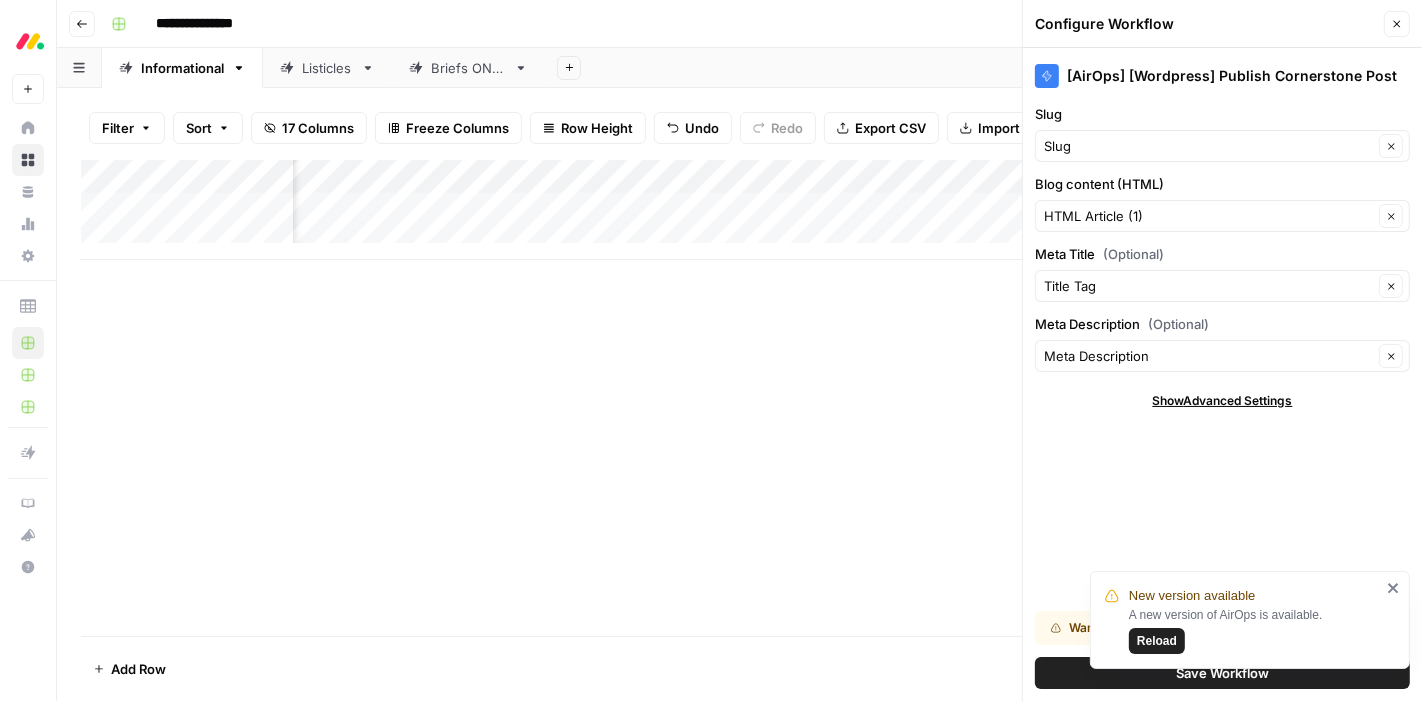 click on "Add Column" at bounding box center [739, 398] 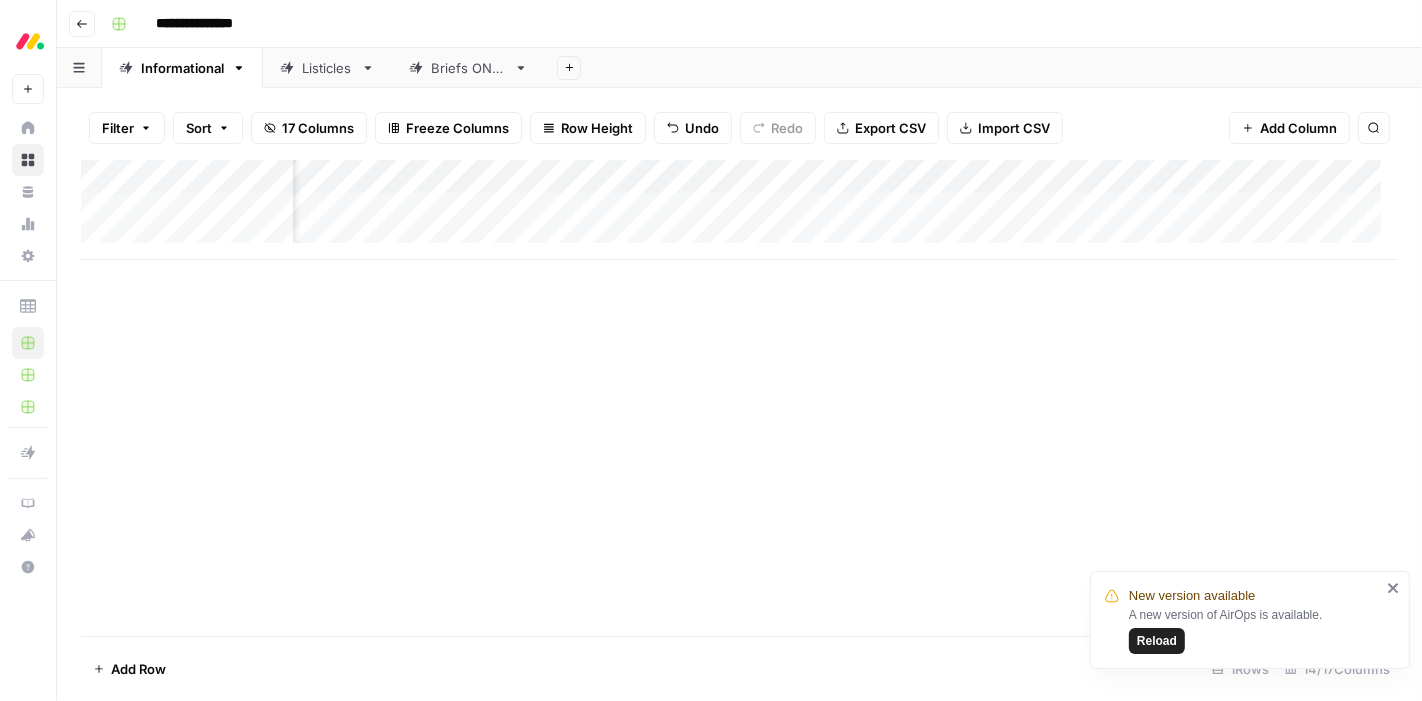 scroll, scrollTop: 0, scrollLeft: 0, axis: both 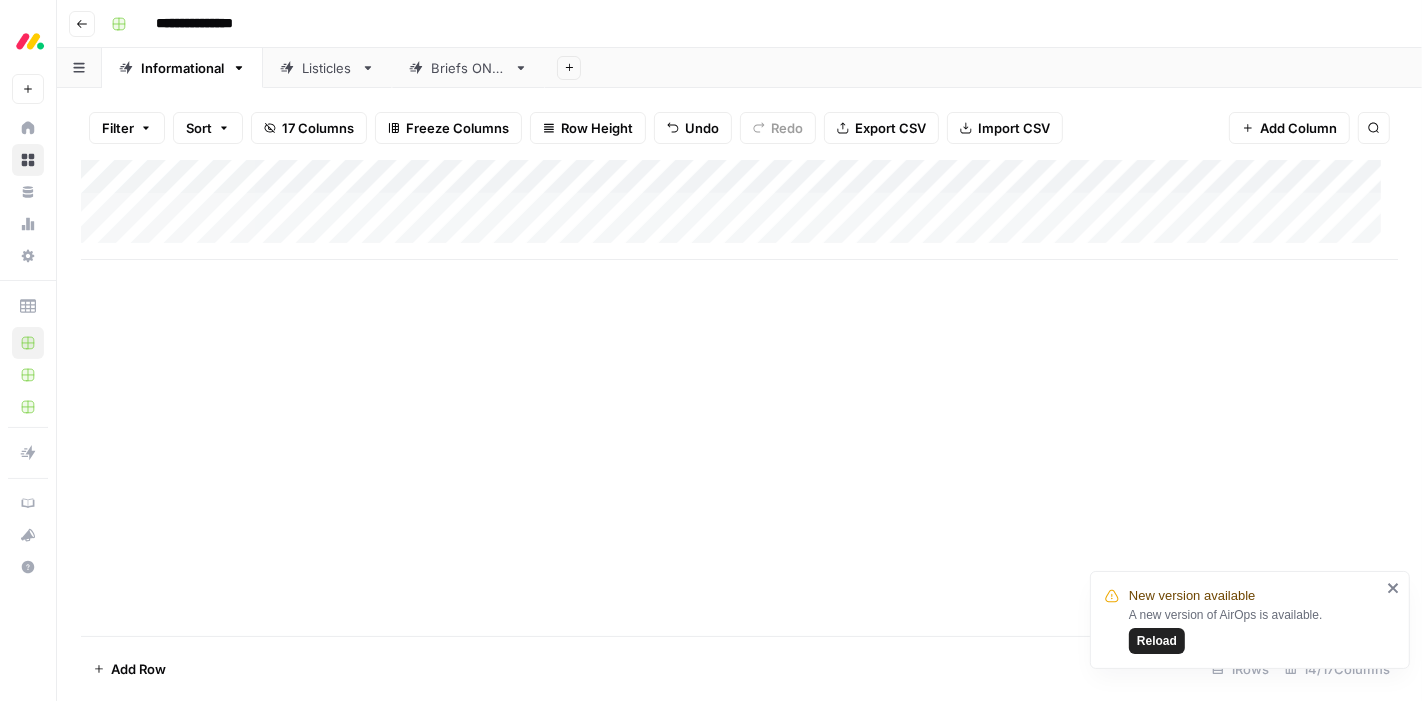 click on "Add Column" at bounding box center [739, 210] 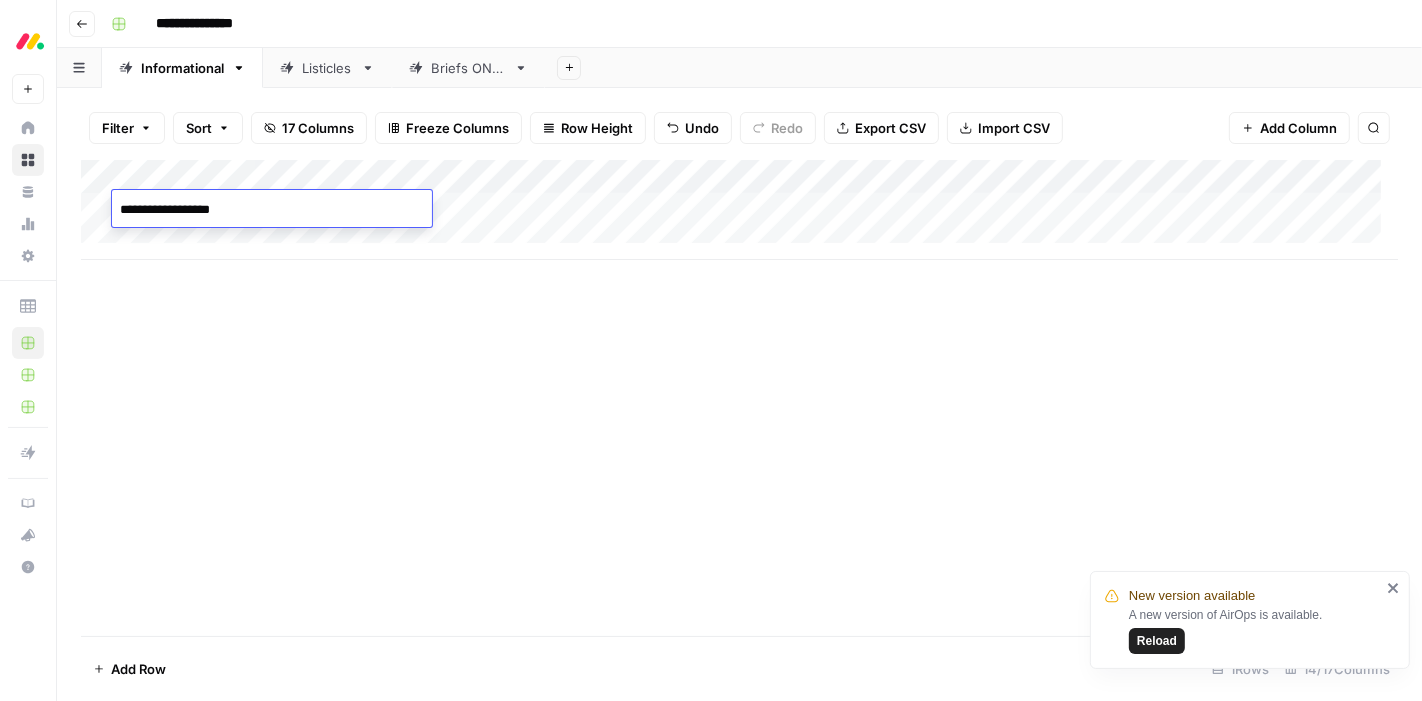 click on "**********" at bounding box center [272, 210] 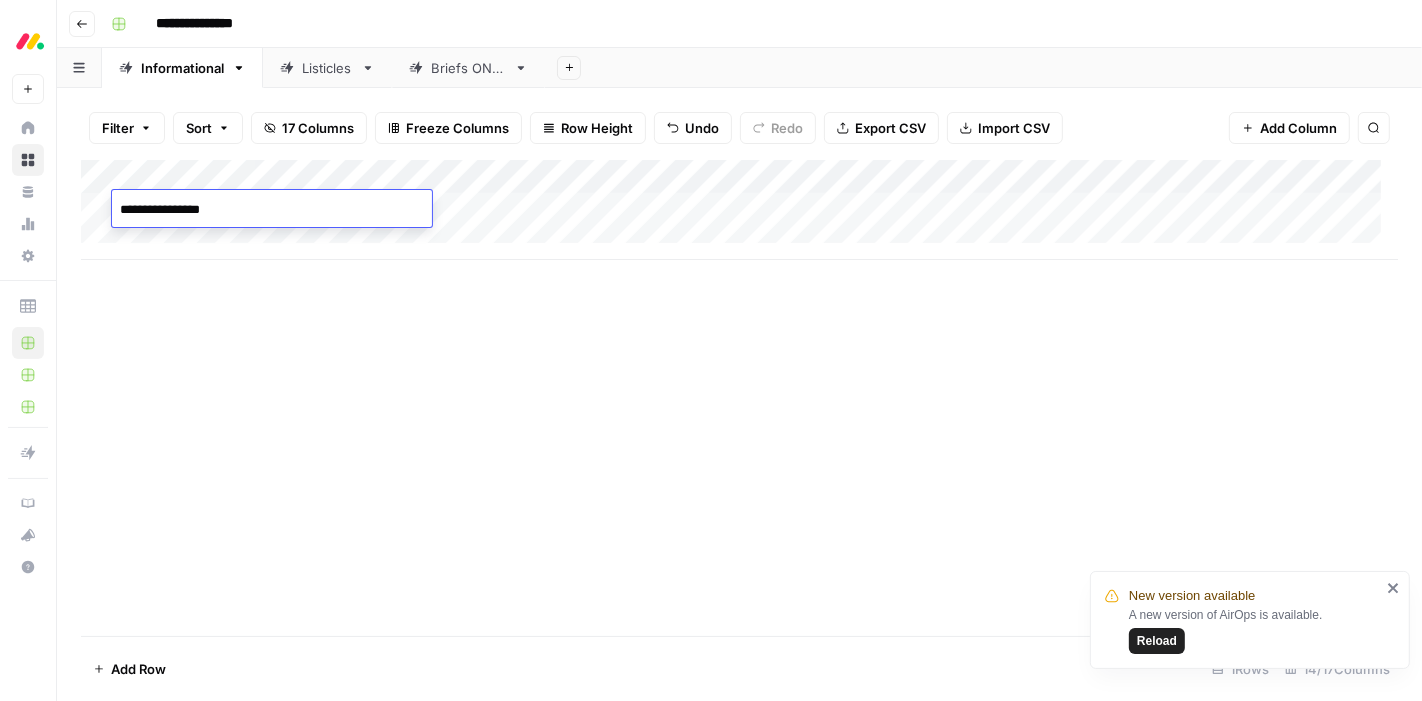 type on "**********" 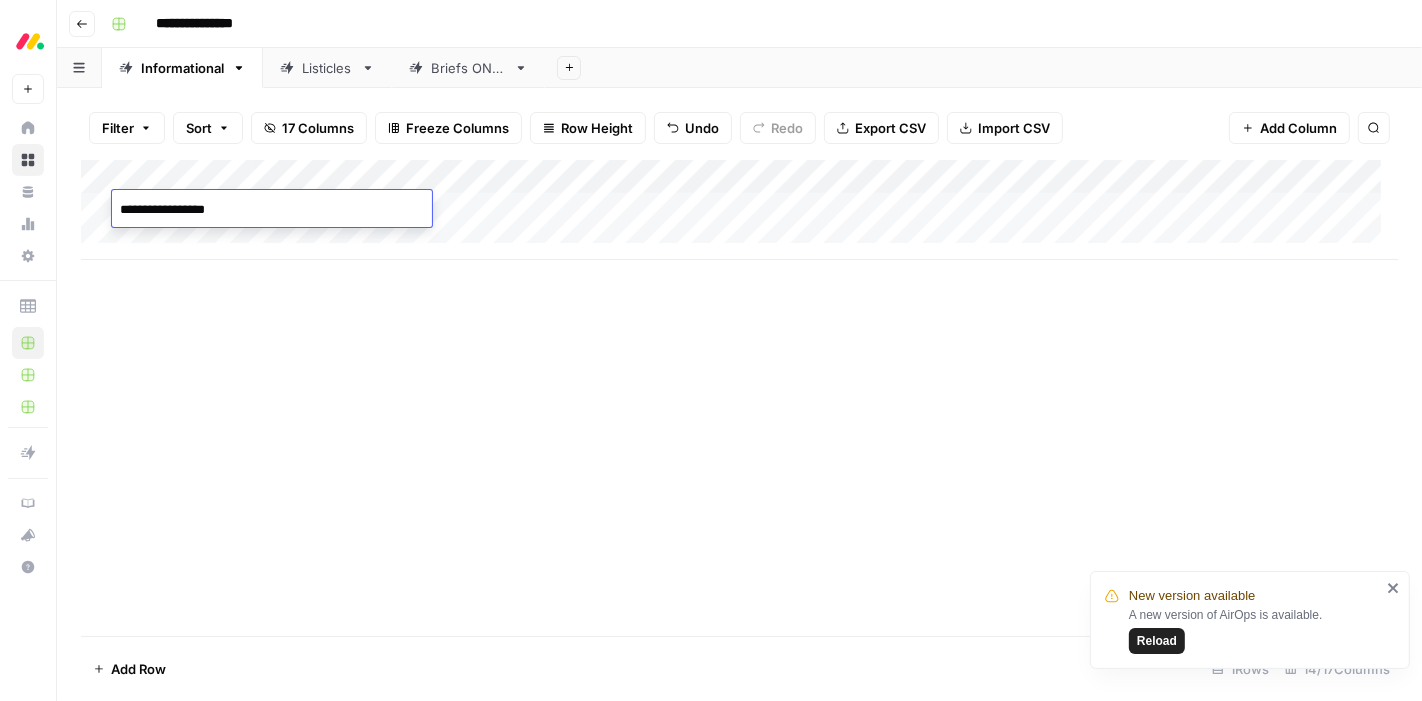 click on "Add Column" at bounding box center [739, 398] 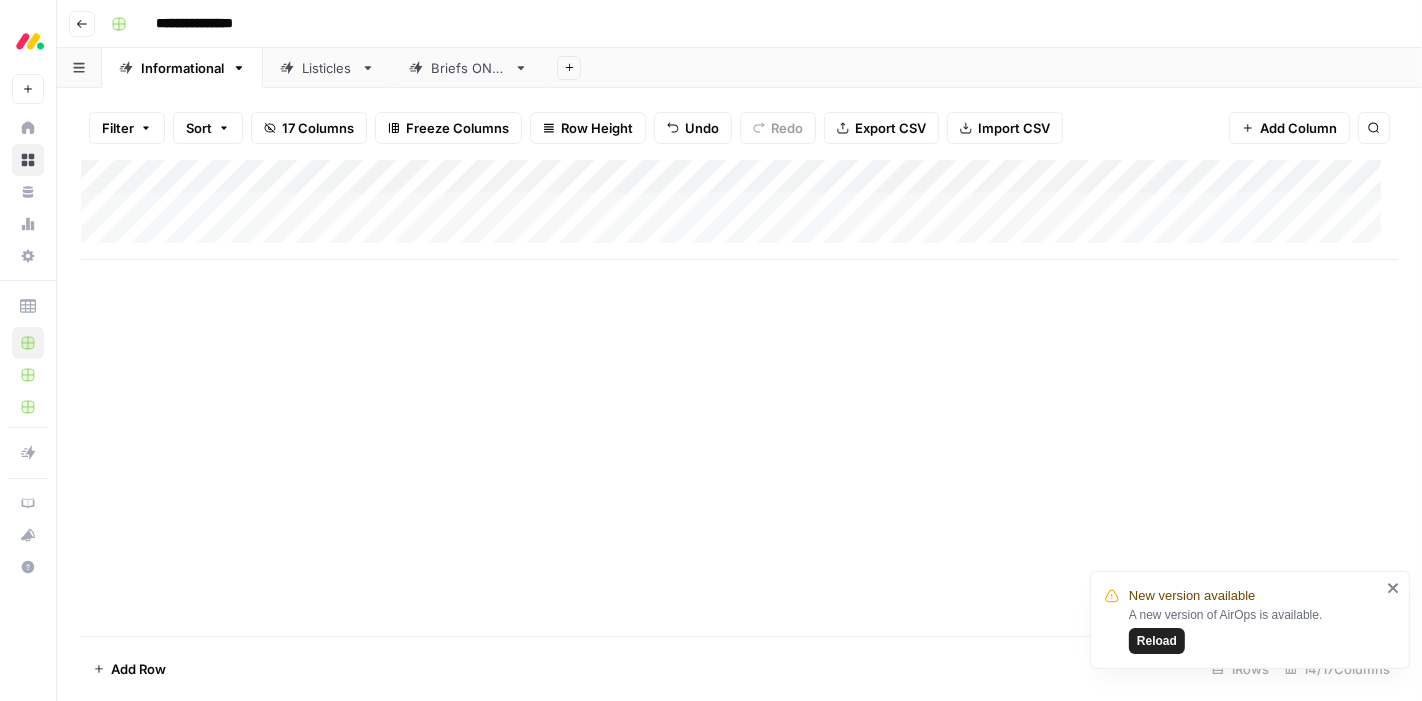 click on "Add Column" at bounding box center (739, 210) 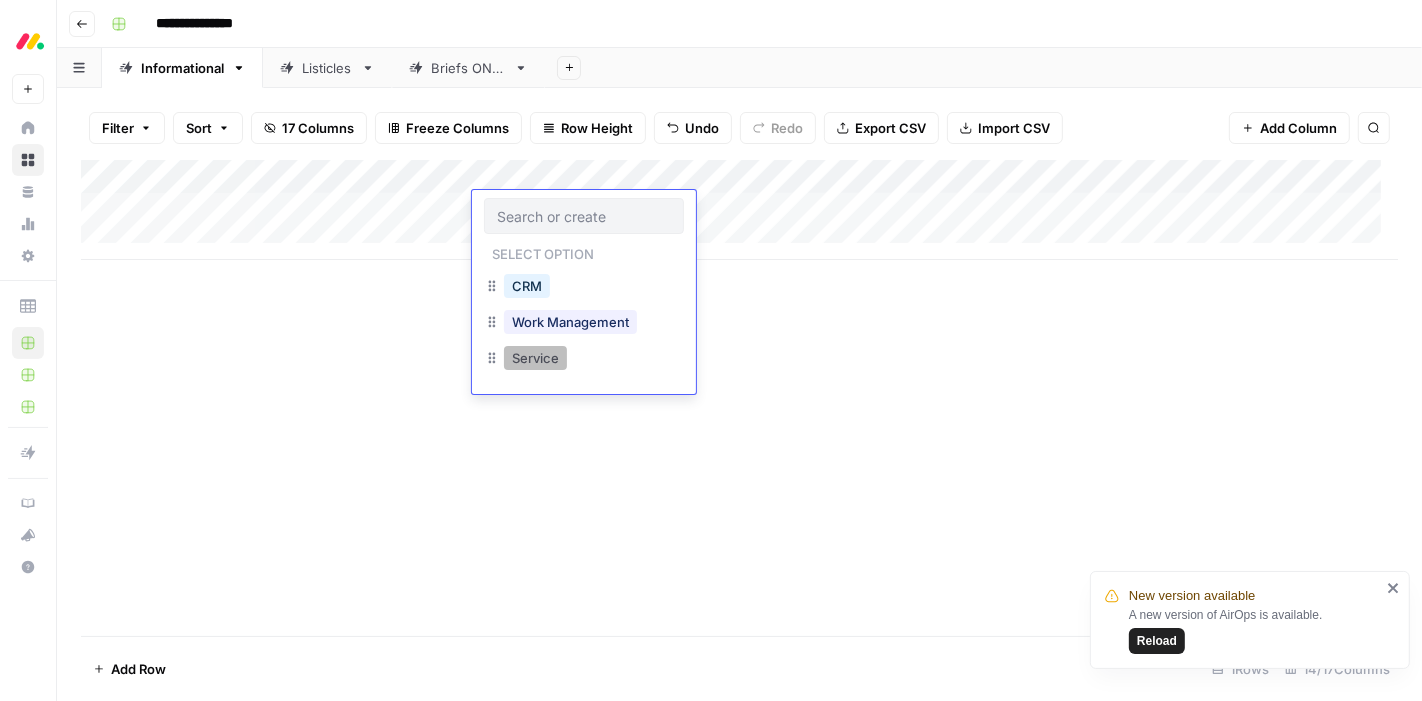 click on "Service" at bounding box center [535, 358] 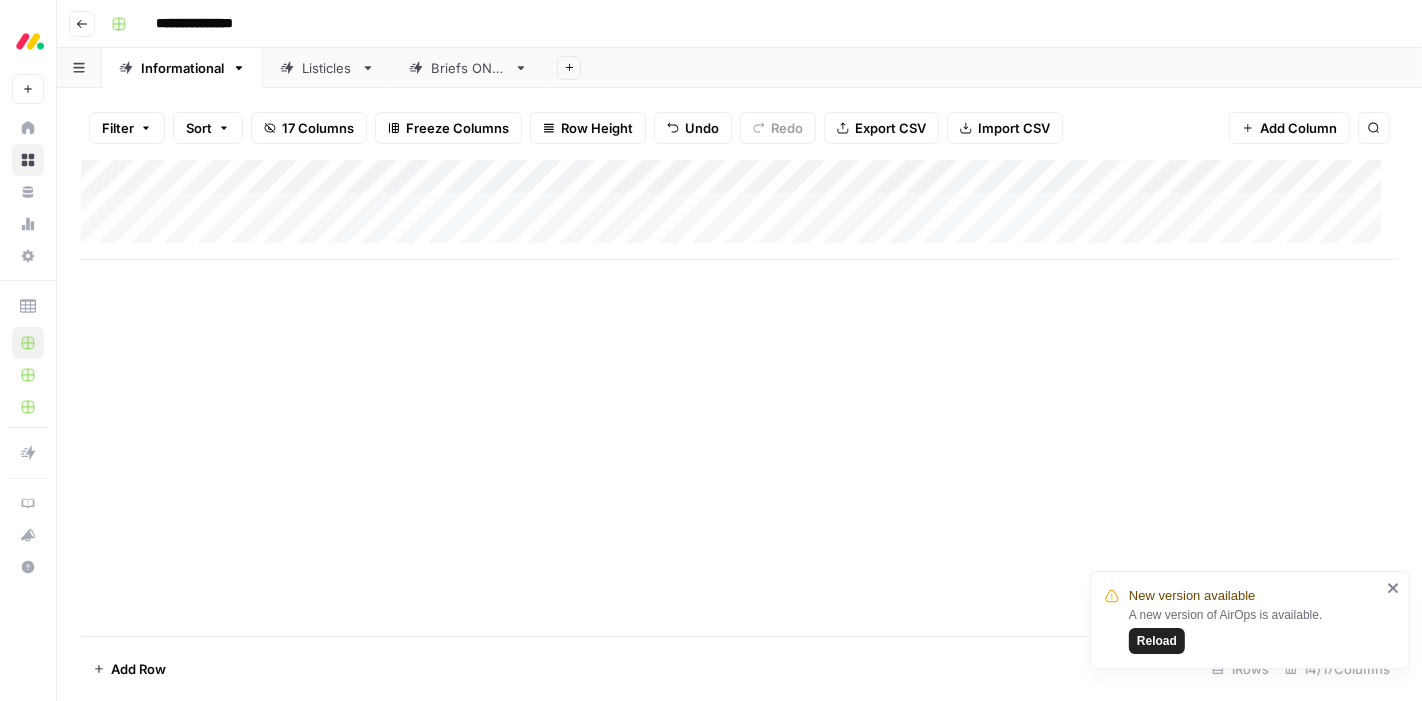 click 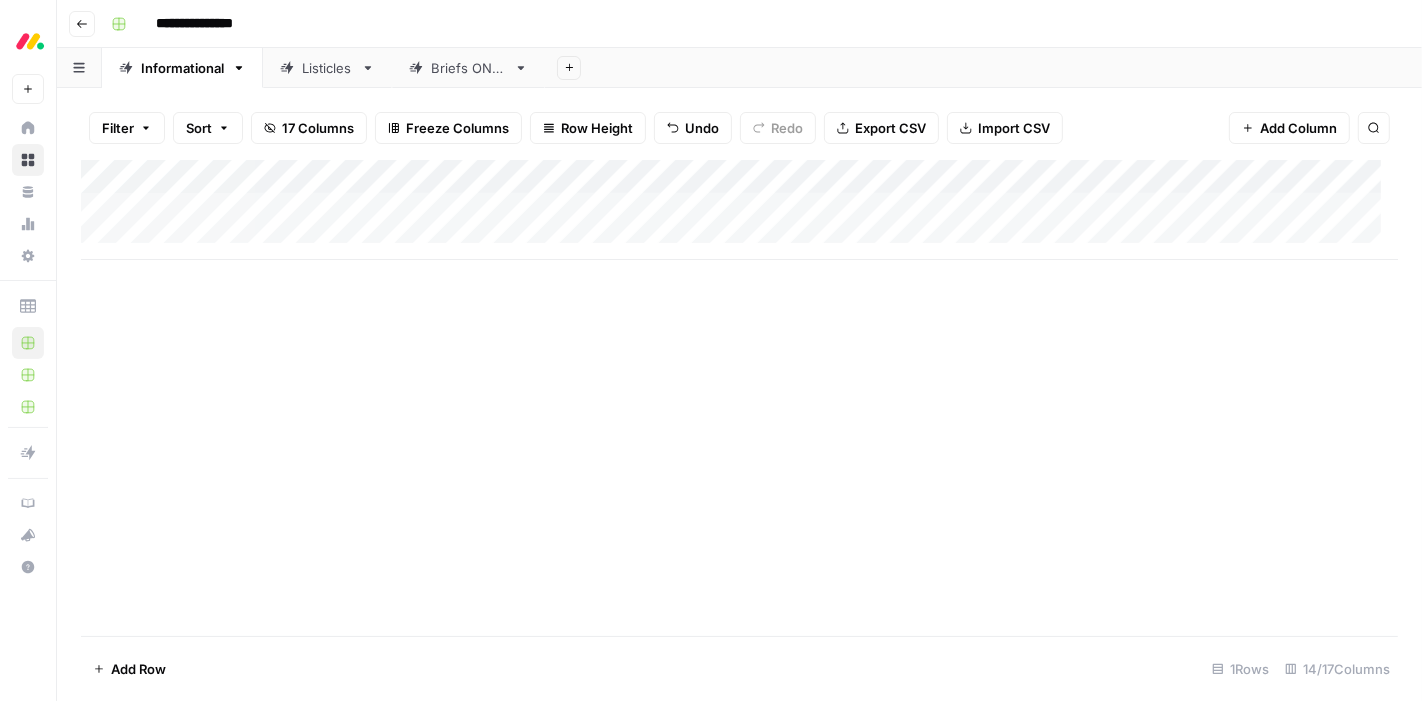 click on "Add Column" at bounding box center [739, 210] 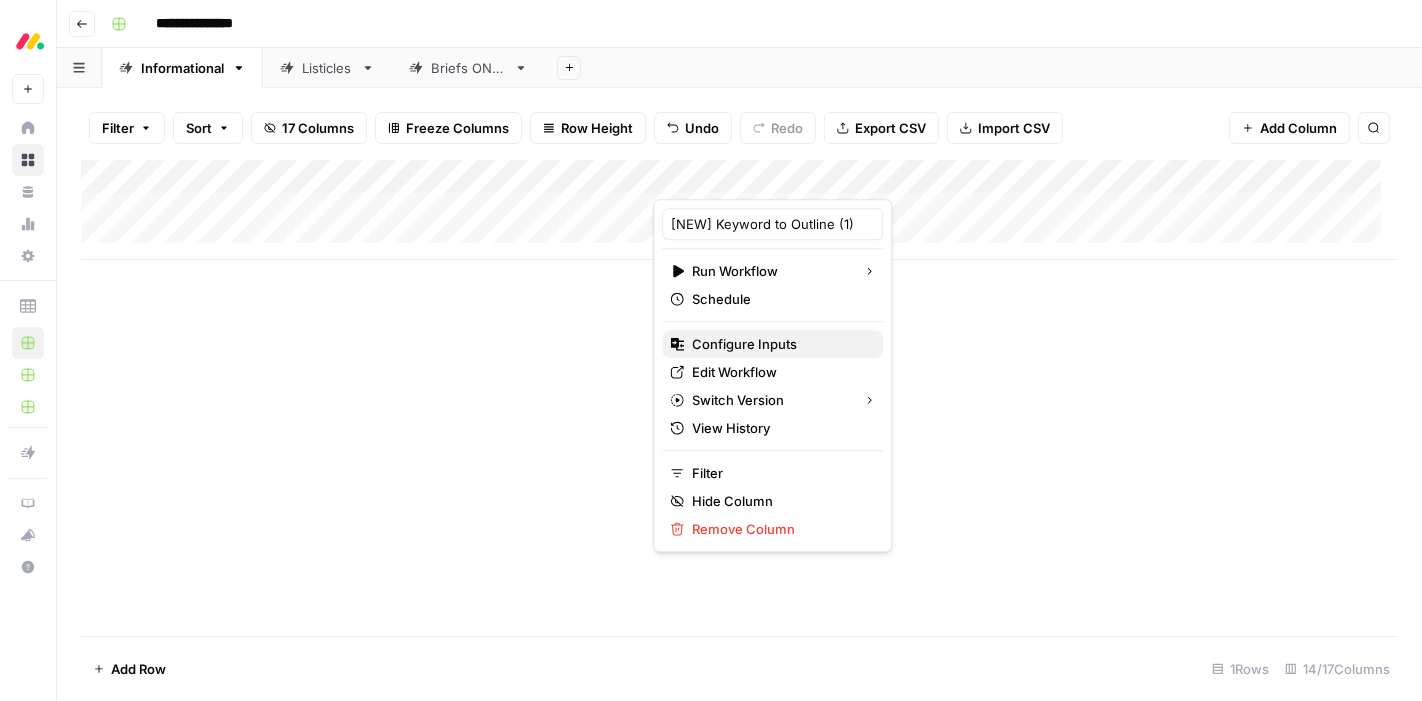 click on "Configure Inputs" at bounding box center [779, 344] 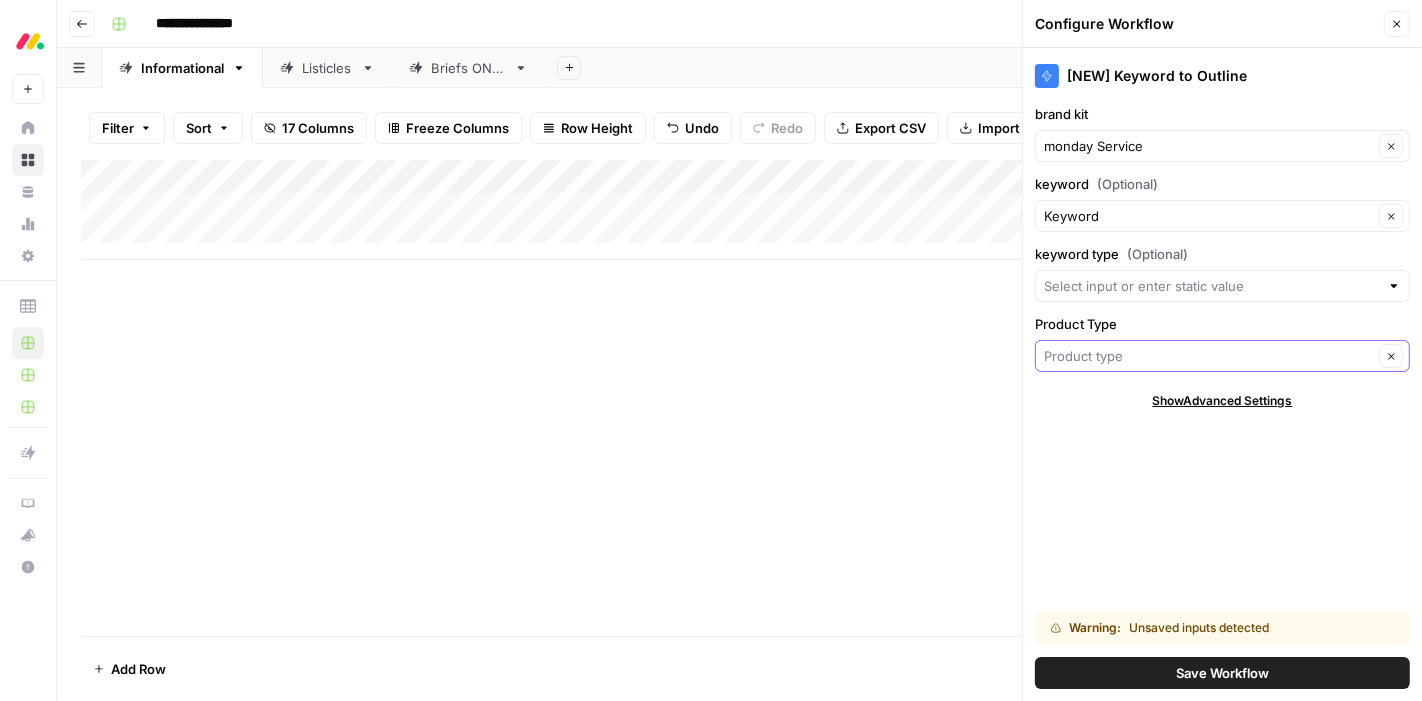 click on "Product Type" at bounding box center (1208, 356) 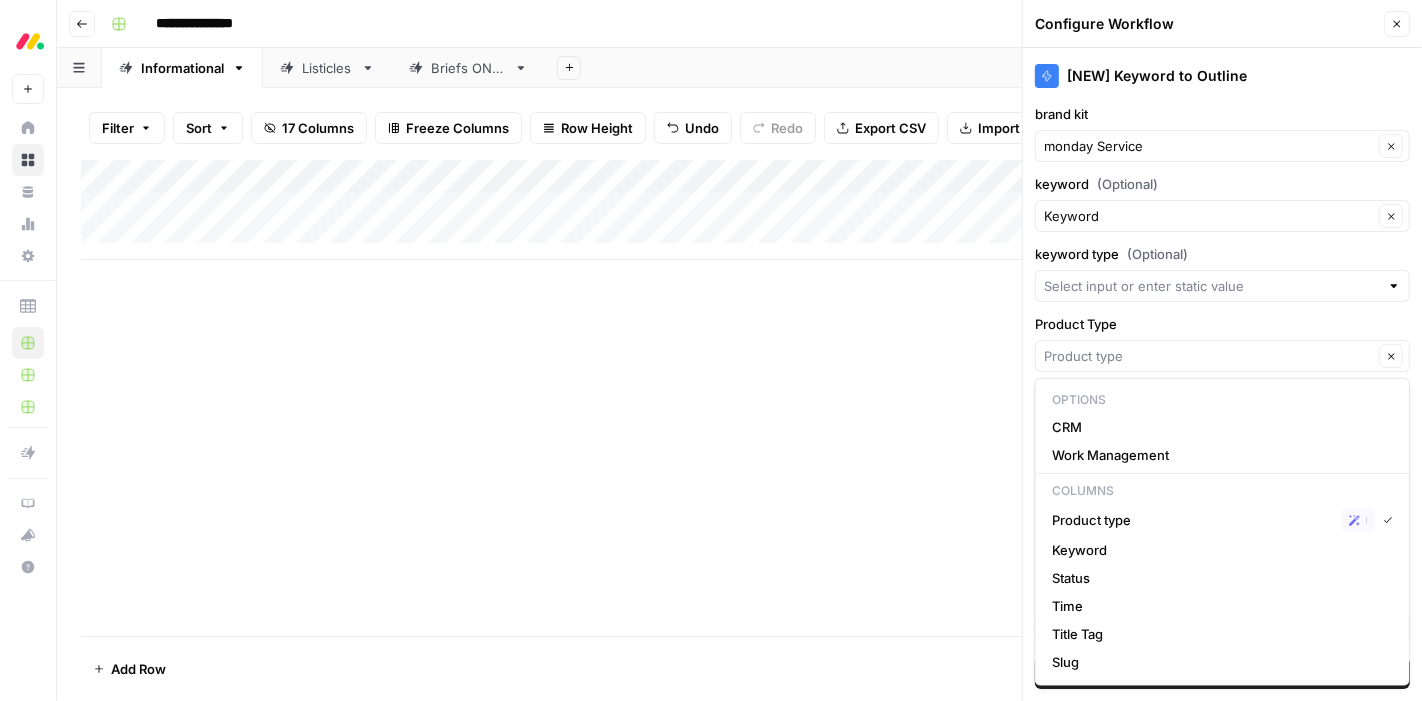 type on "Product type" 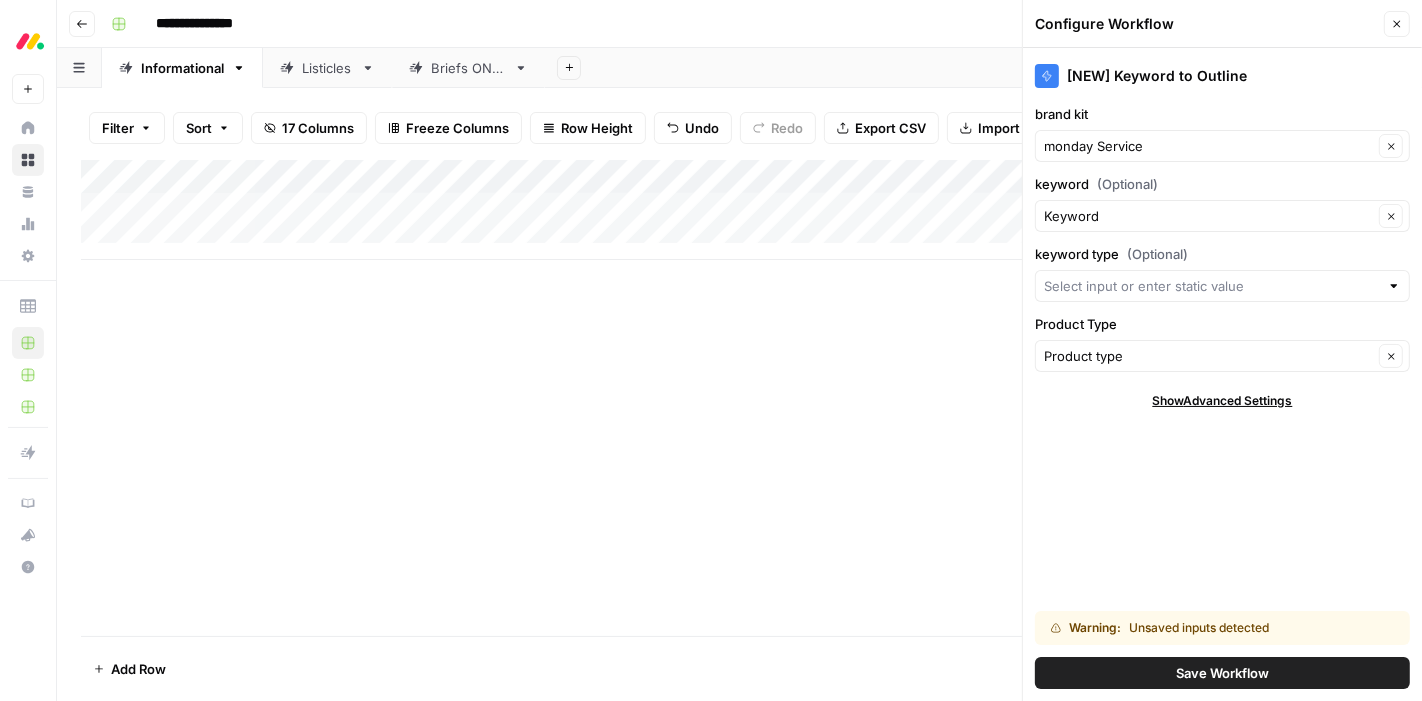 click on "Add Column" at bounding box center (739, 398) 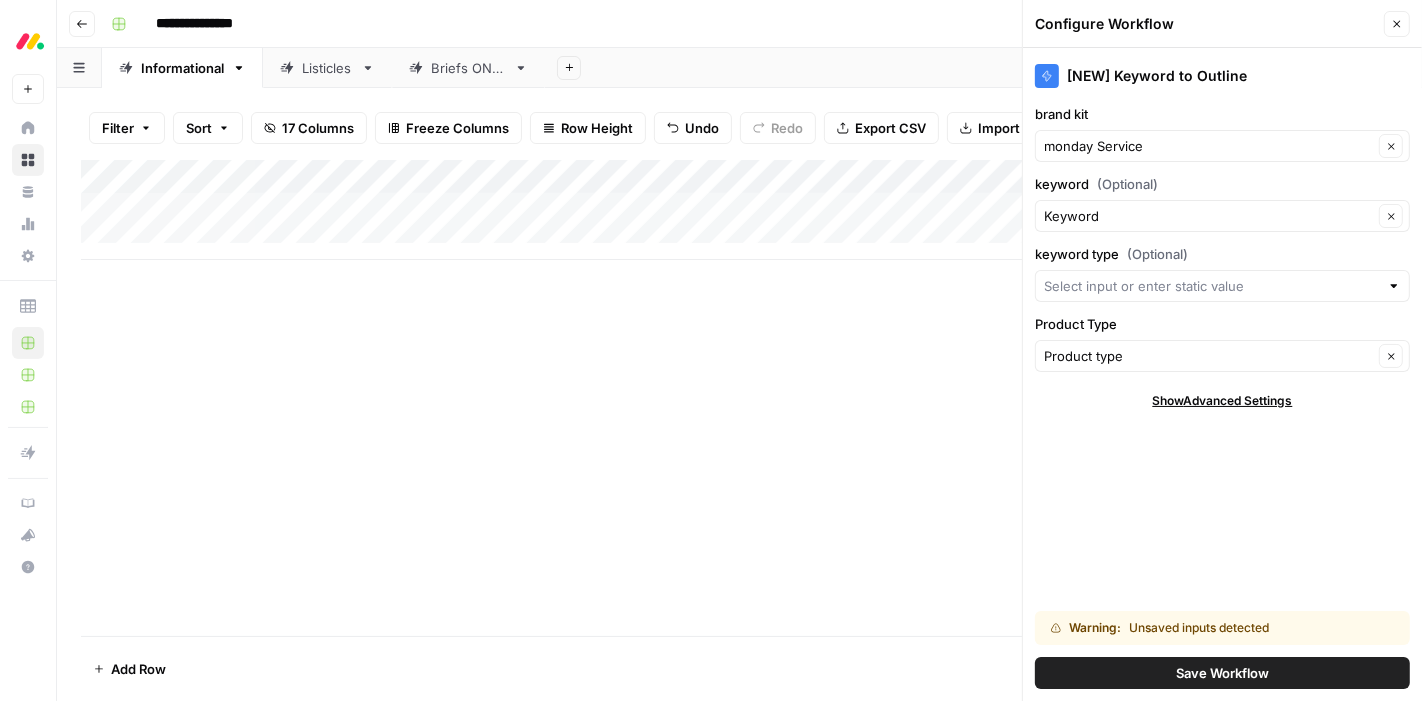 click on "Add Column" at bounding box center (739, 210) 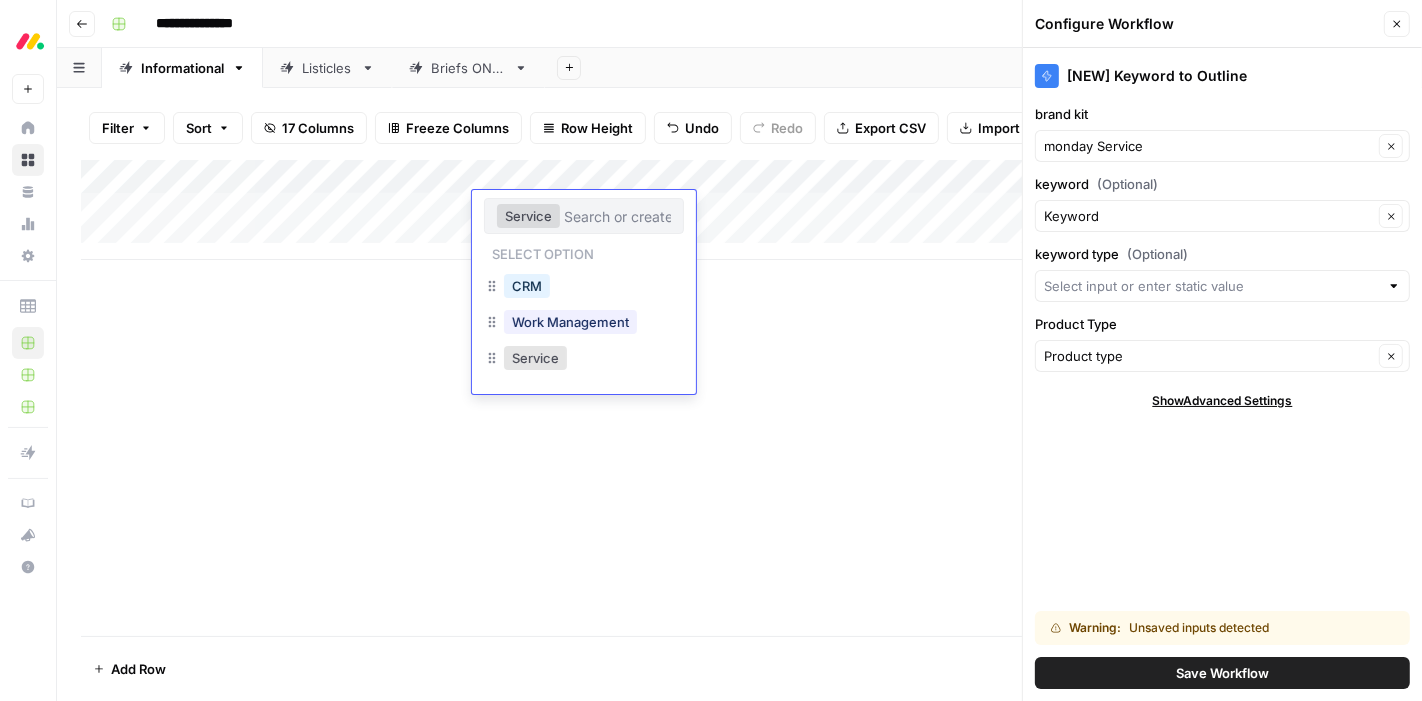 click at bounding box center (617, 216) 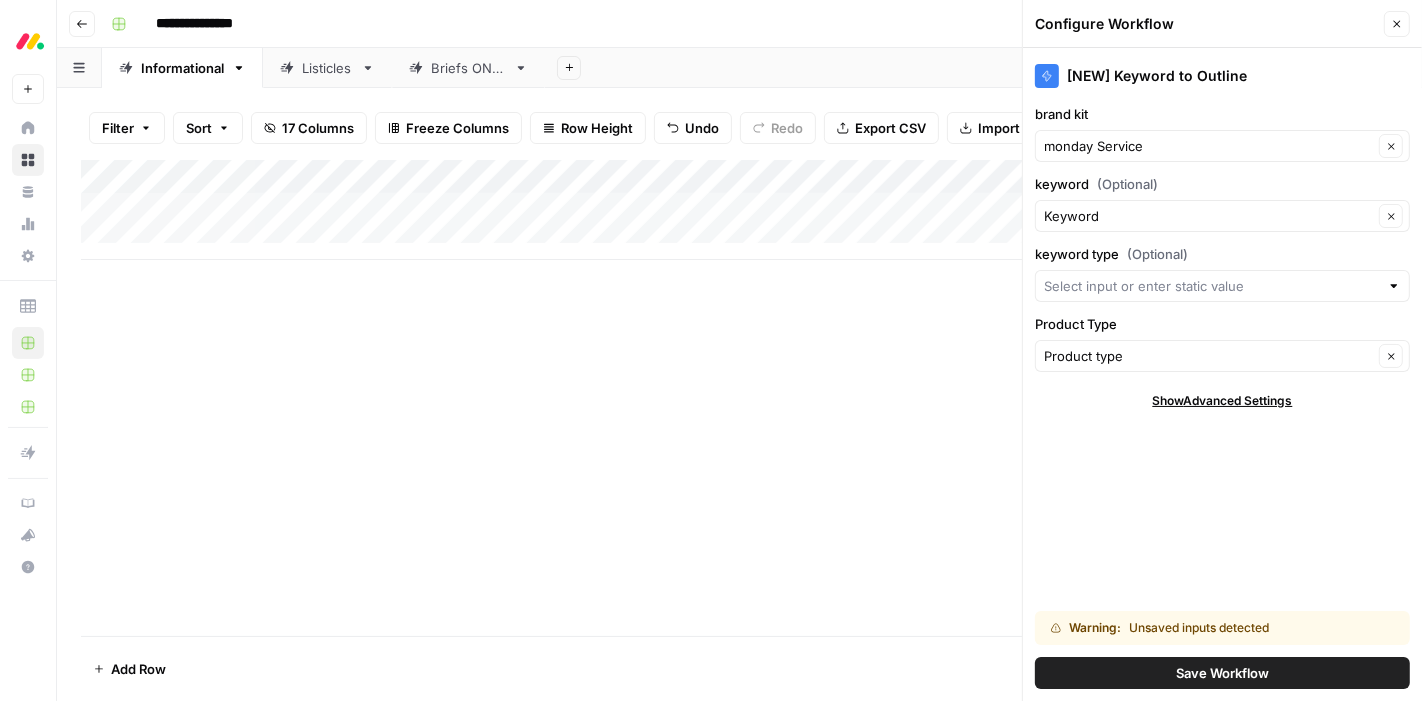 click on "Add Column" at bounding box center [739, 210] 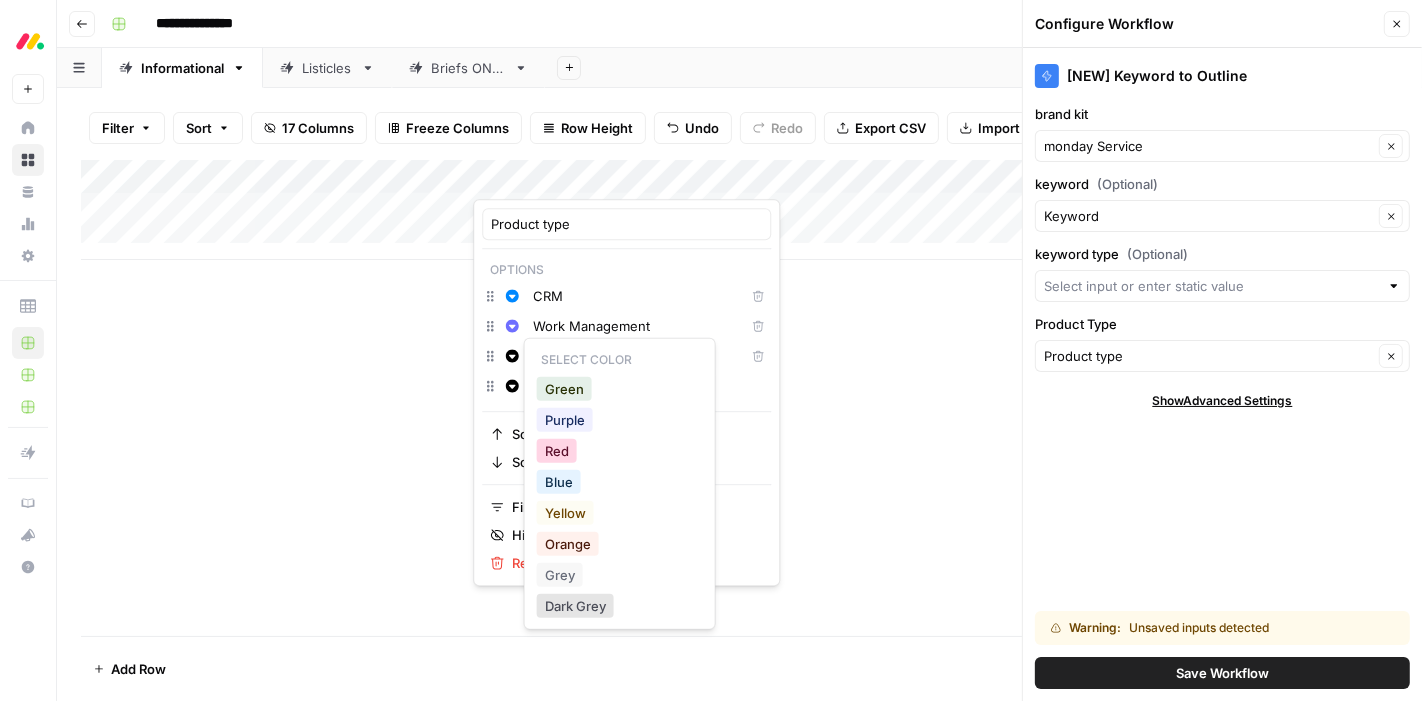 click on "Red" at bounding box center [557, 451] 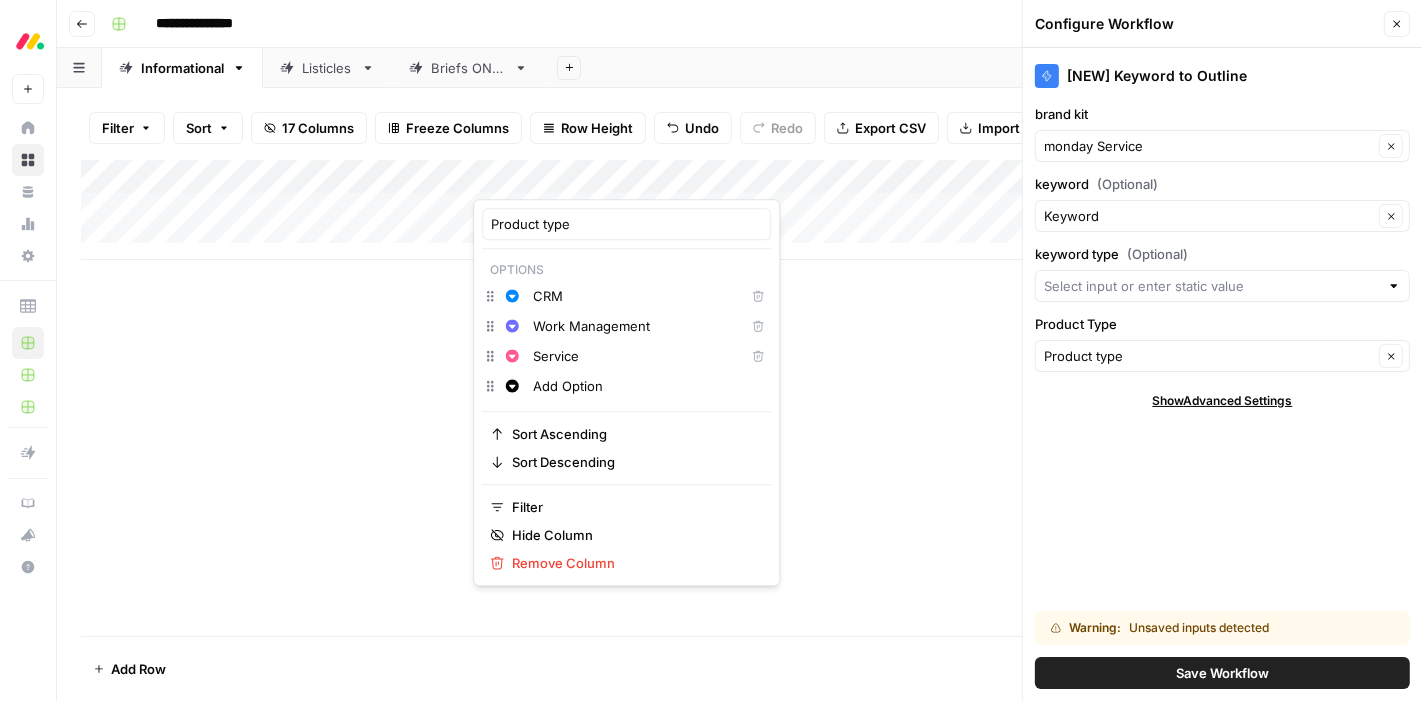 click on "Add Option" at bounding box center [647, 386] 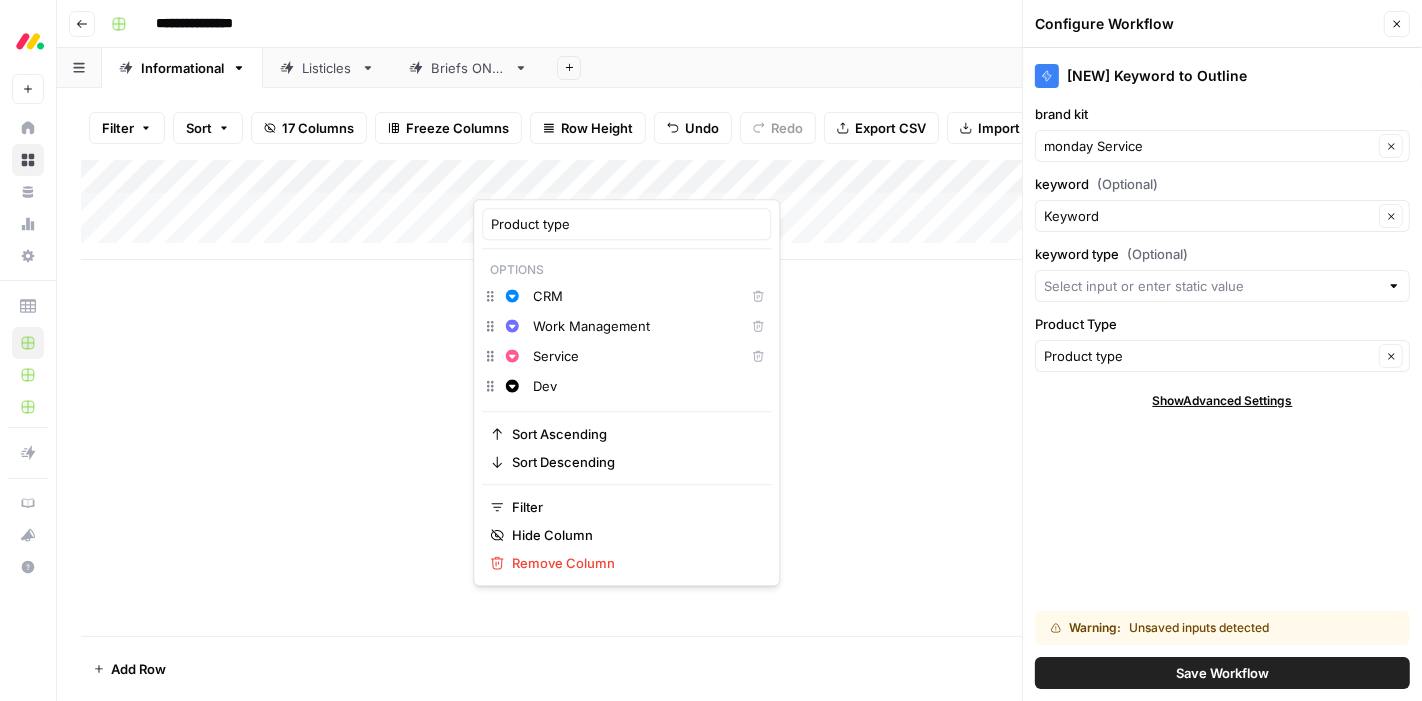 type on "Dev" 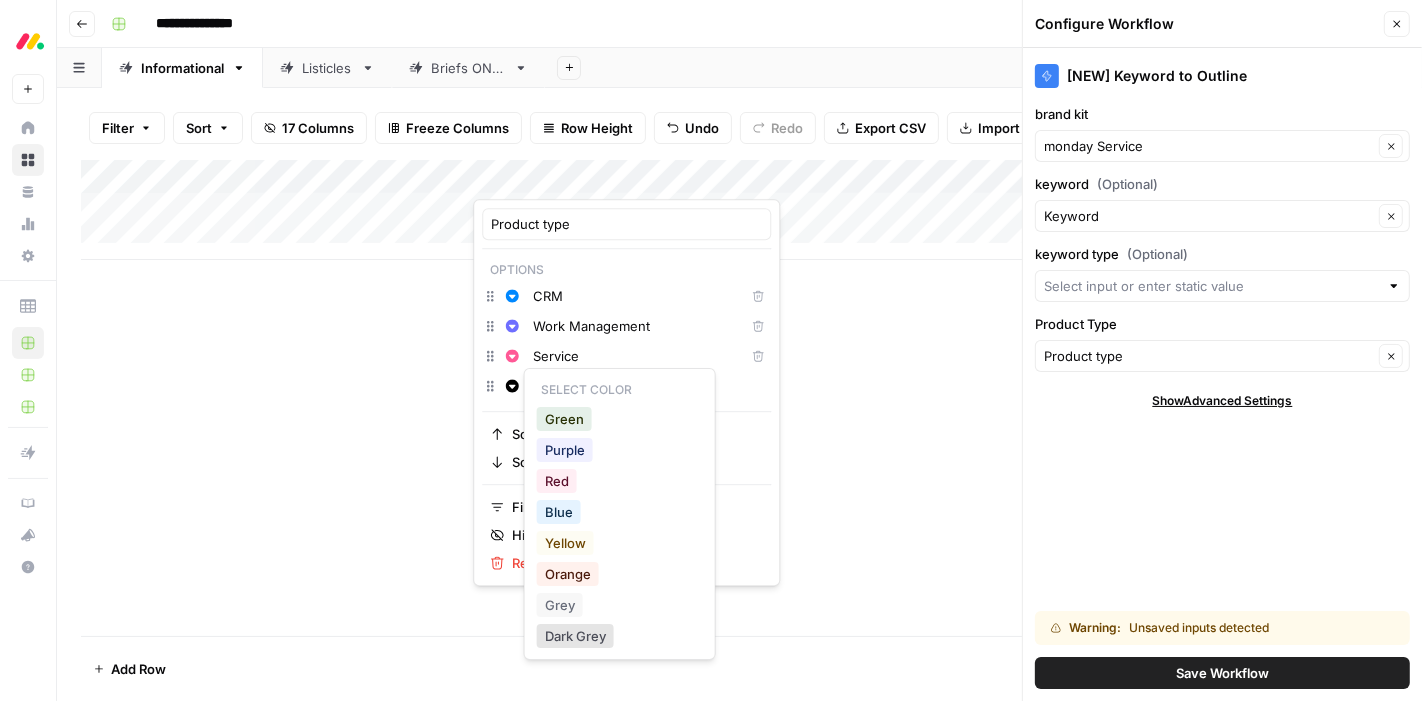 click 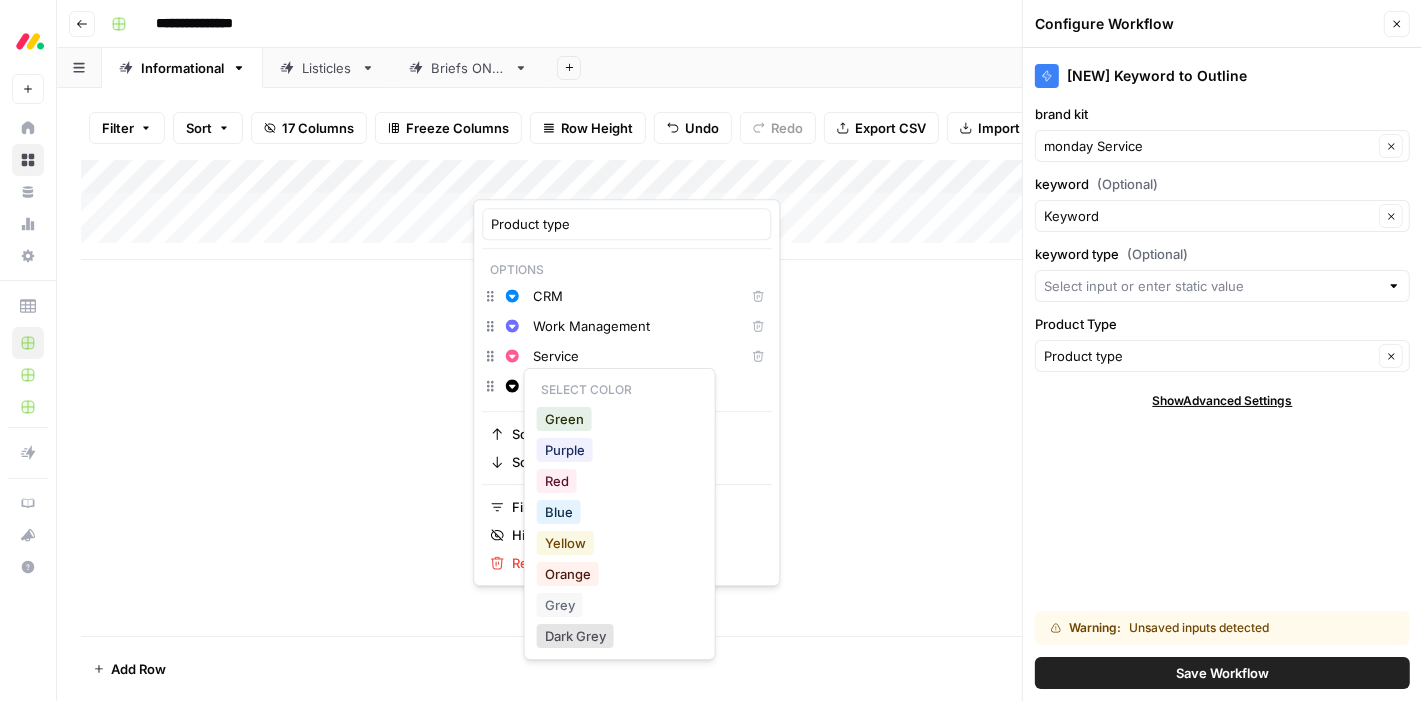 click on "Yellow" at bounding box center (565, 543) 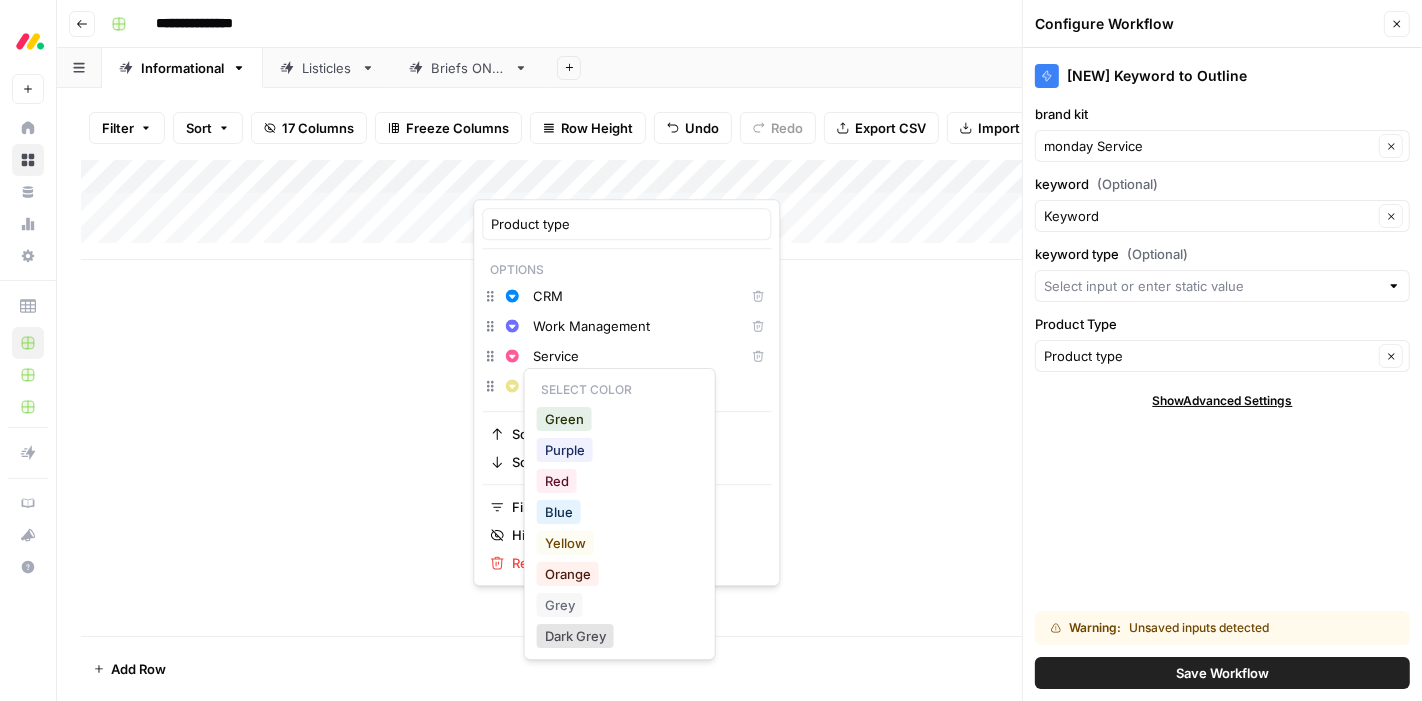 click 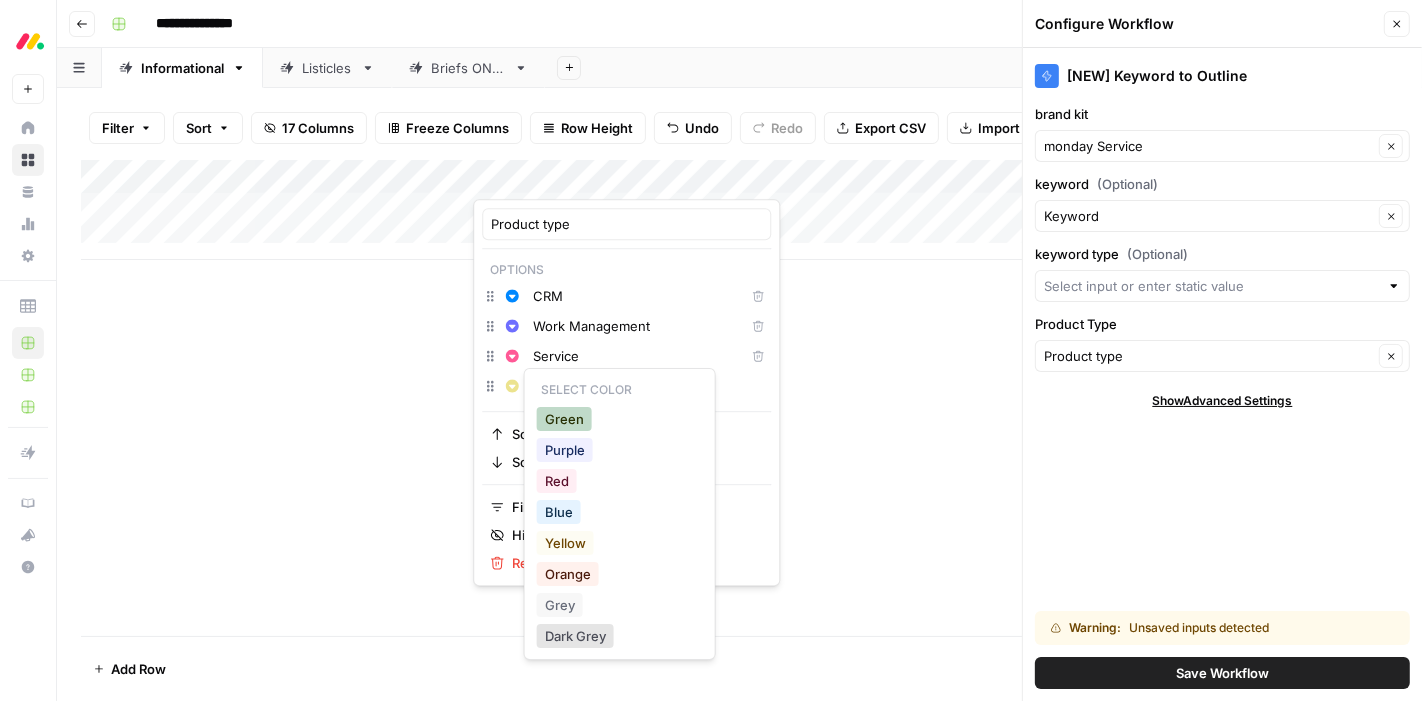 click on "Green" at bounding box center [564, 419] 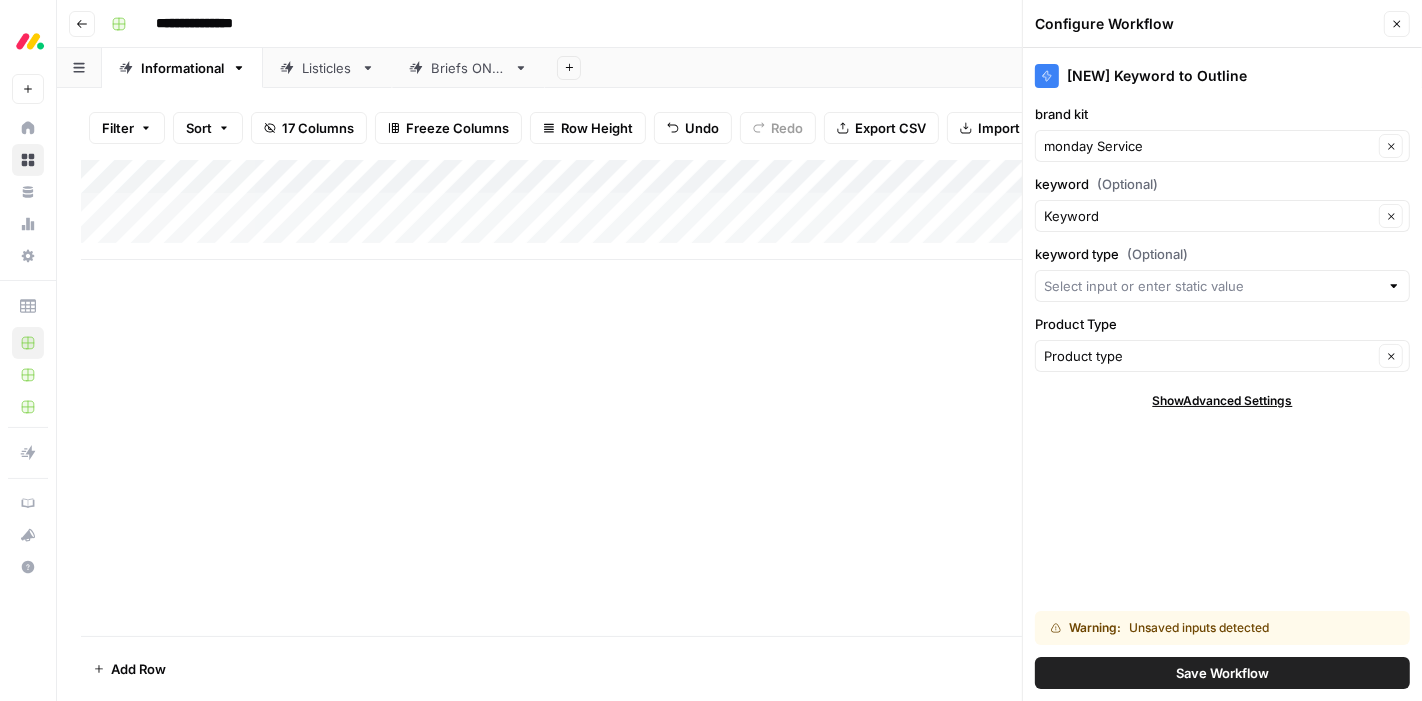 click on "Add Column" at bounding box center [739, 398] 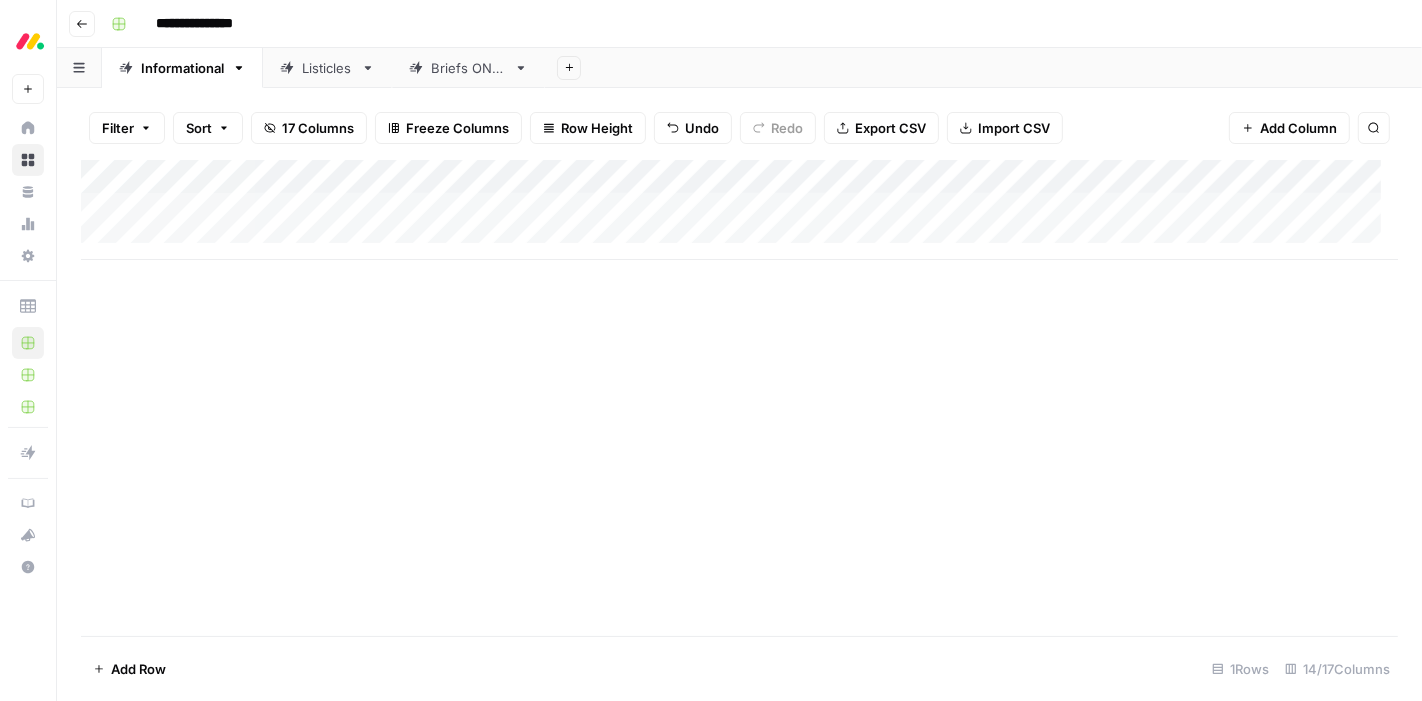 click on "Add Column" at bounding box center (739, 210) 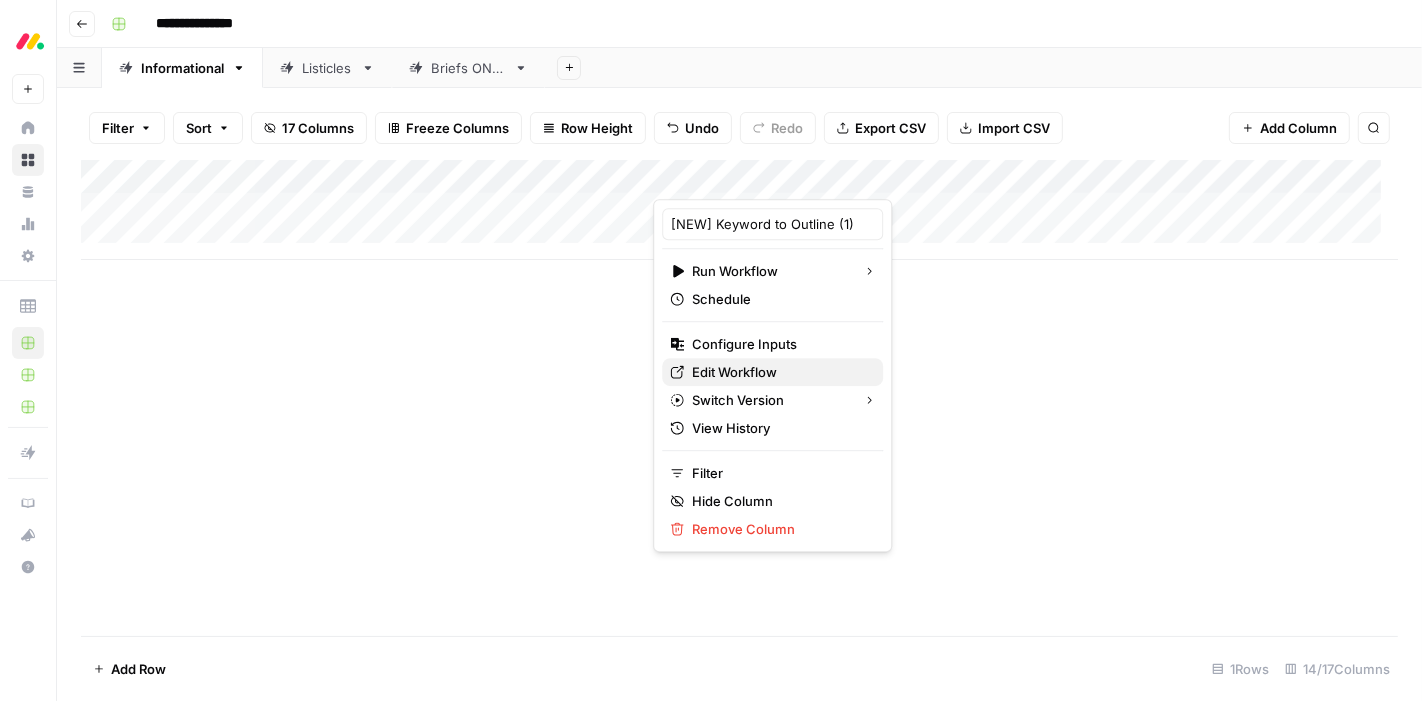 click on "Edit Workflow" at bounding box center [779, 372] 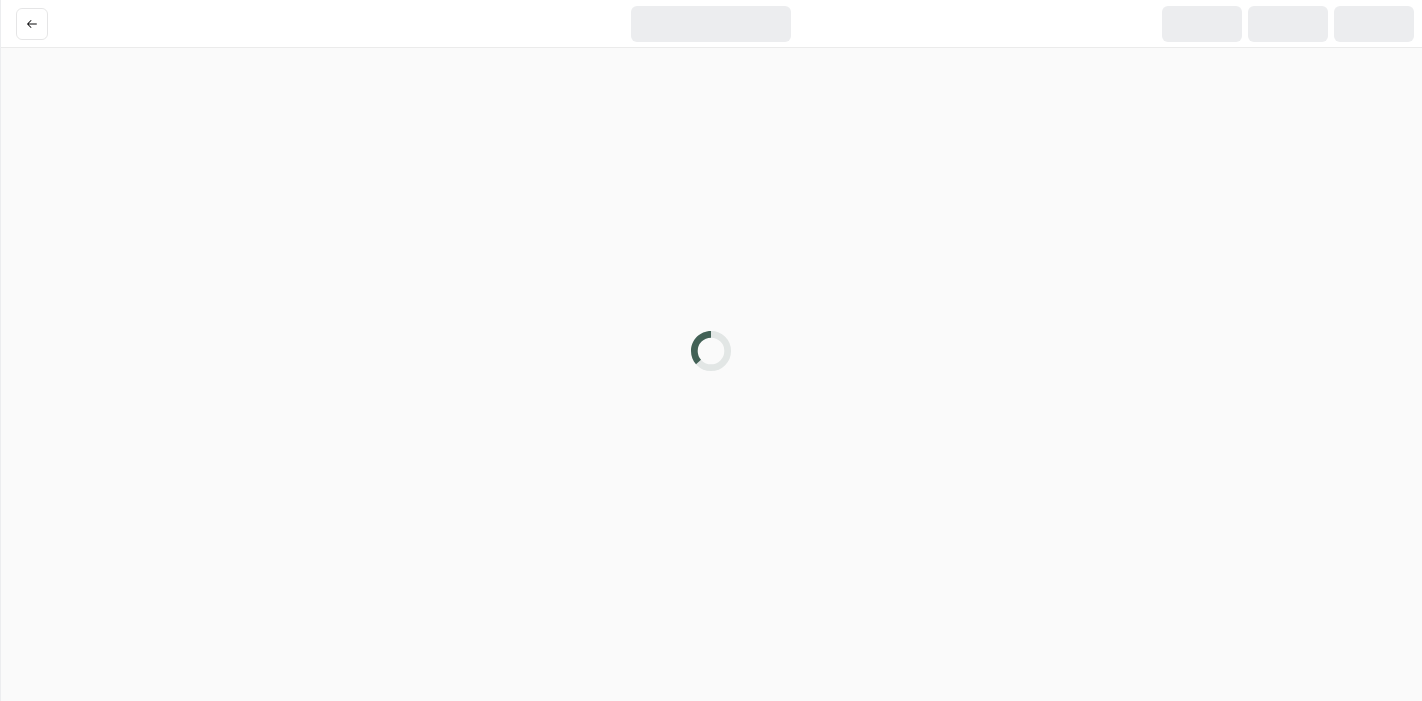scroll, scrollTop: 0, scrollLeft: 0, axis: both 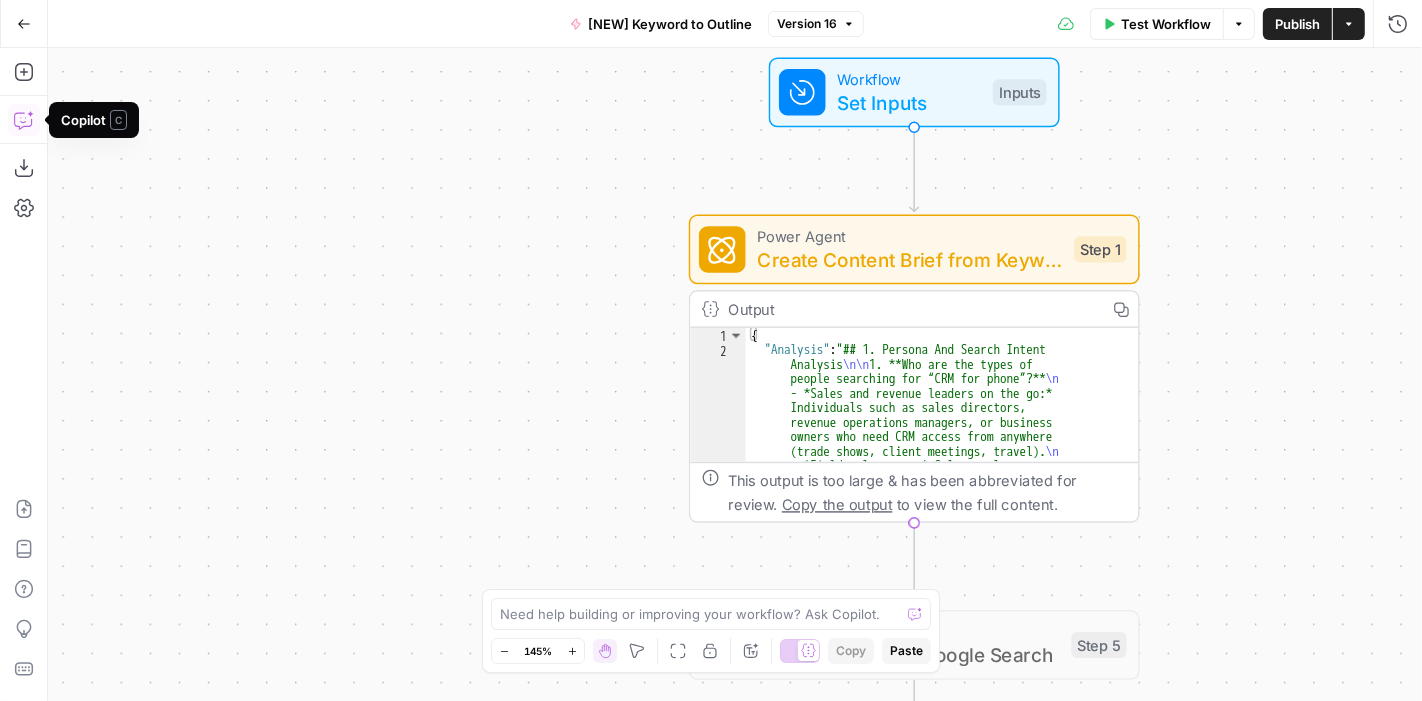 click 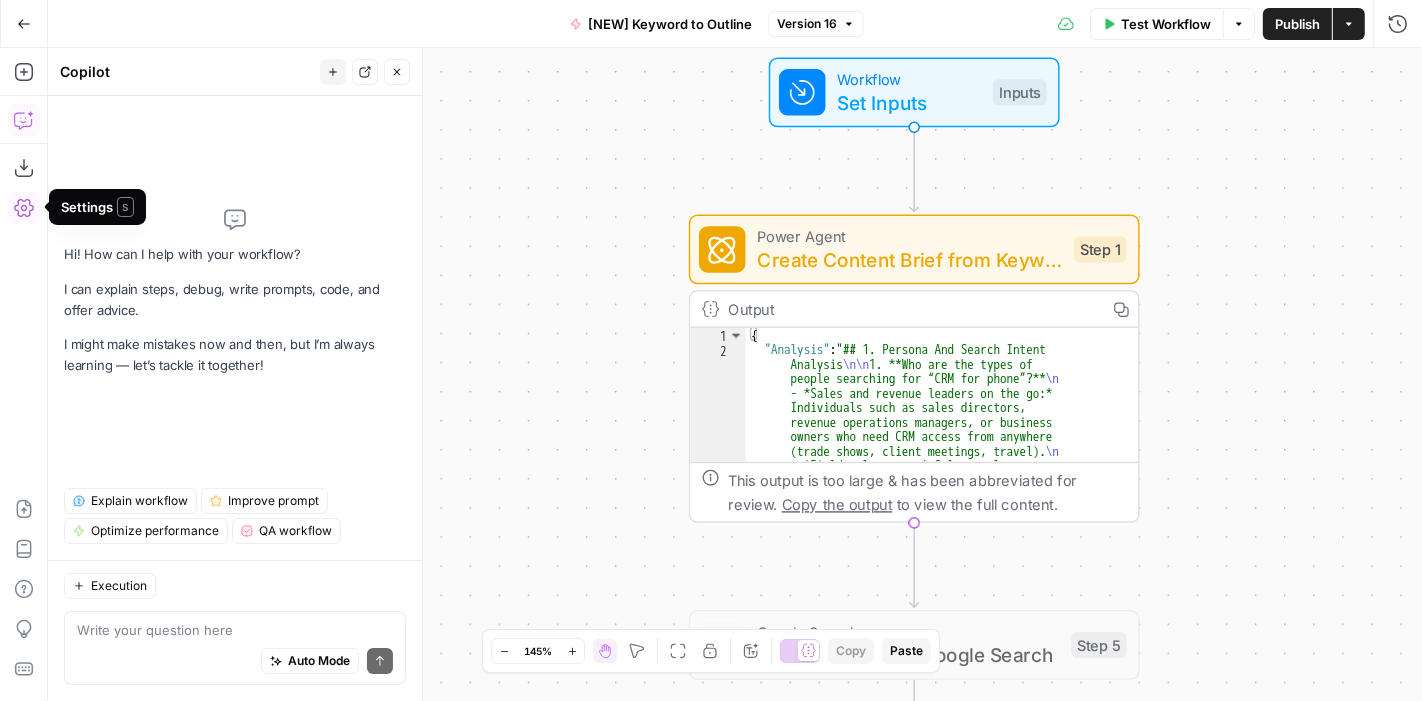 click at bounding box center (235, 630) 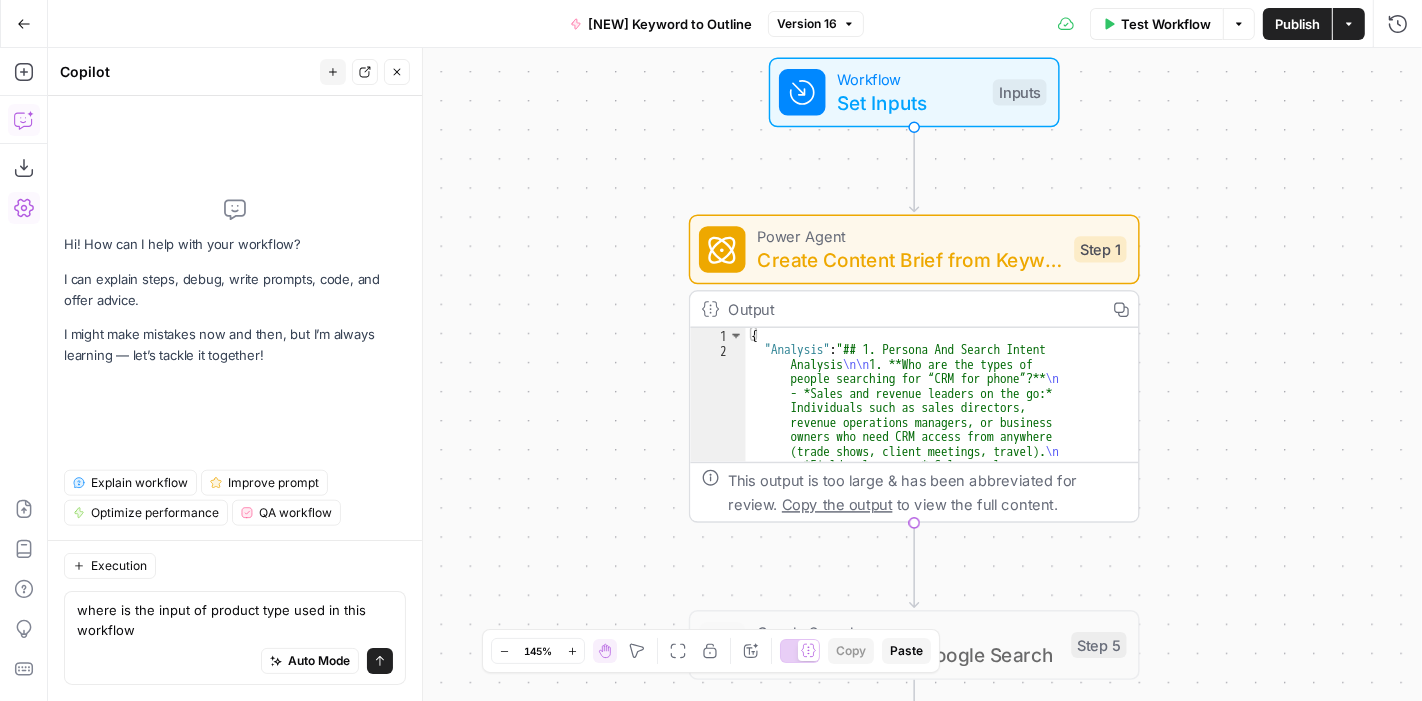 type on "where is the input of product type used in this workflow?" 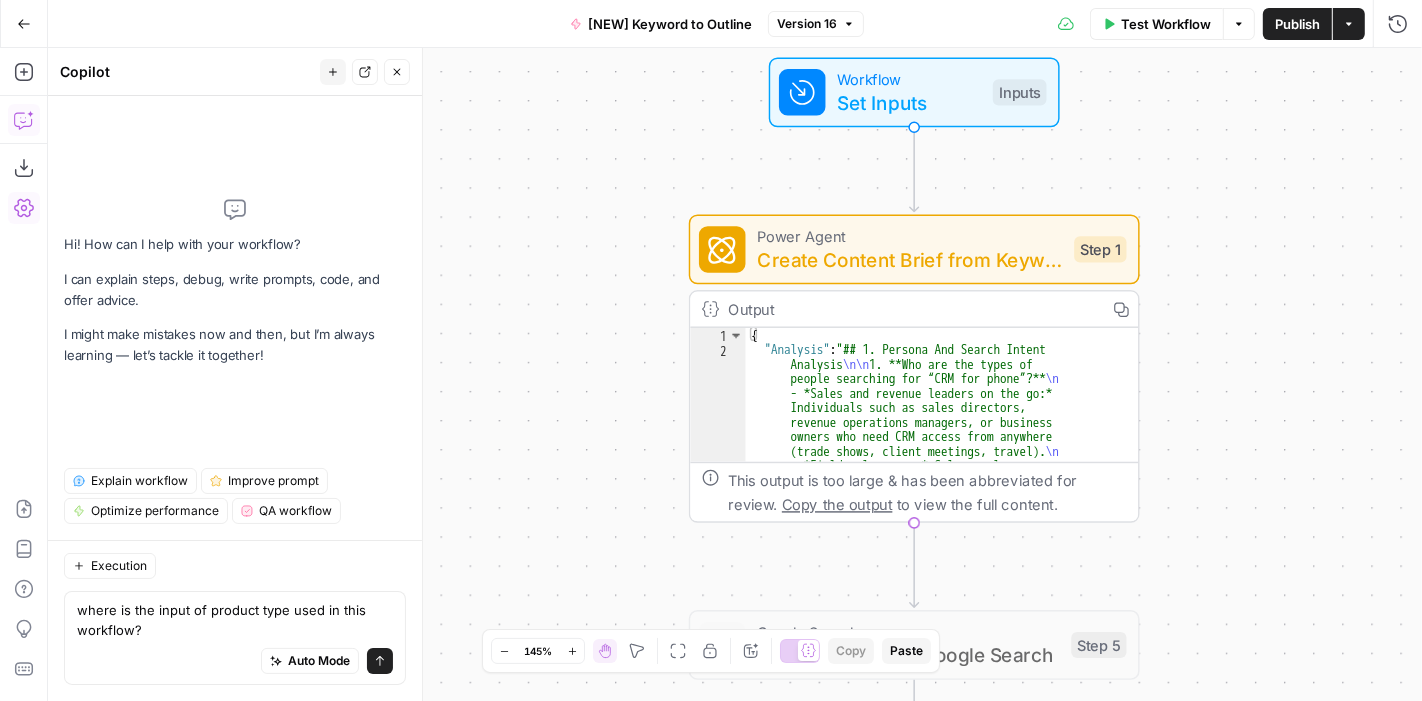 type 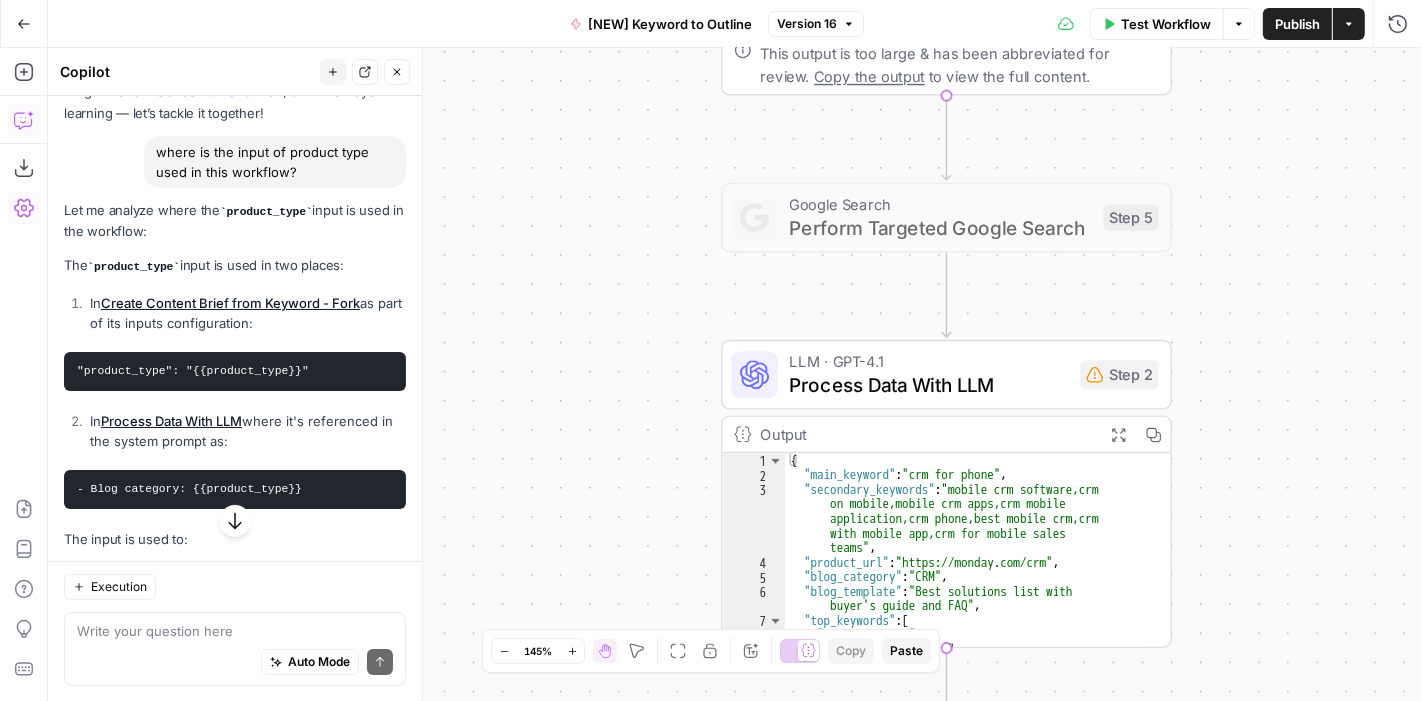 scroll, scrollTop: 105, scrollLeft: 0, axis: vertical 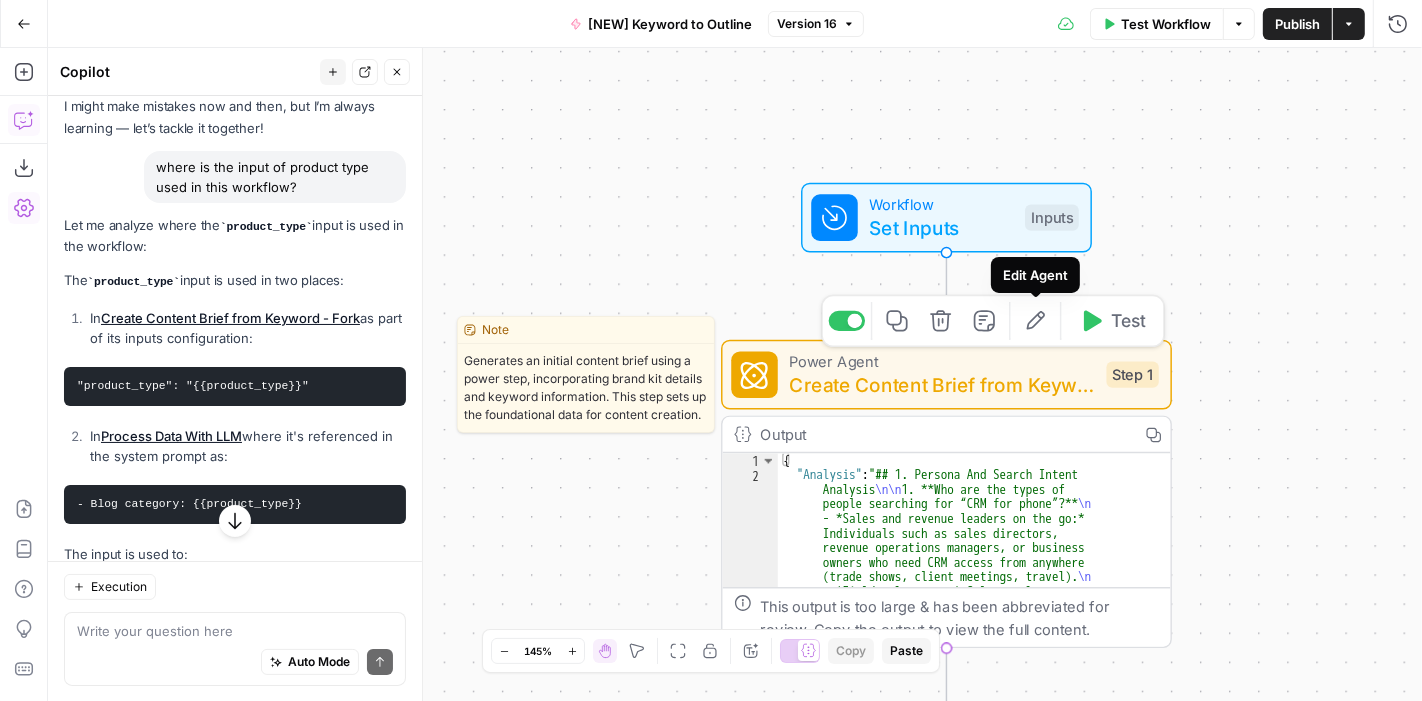 click on "Edit Agent" at bounding box center [1035, 321] 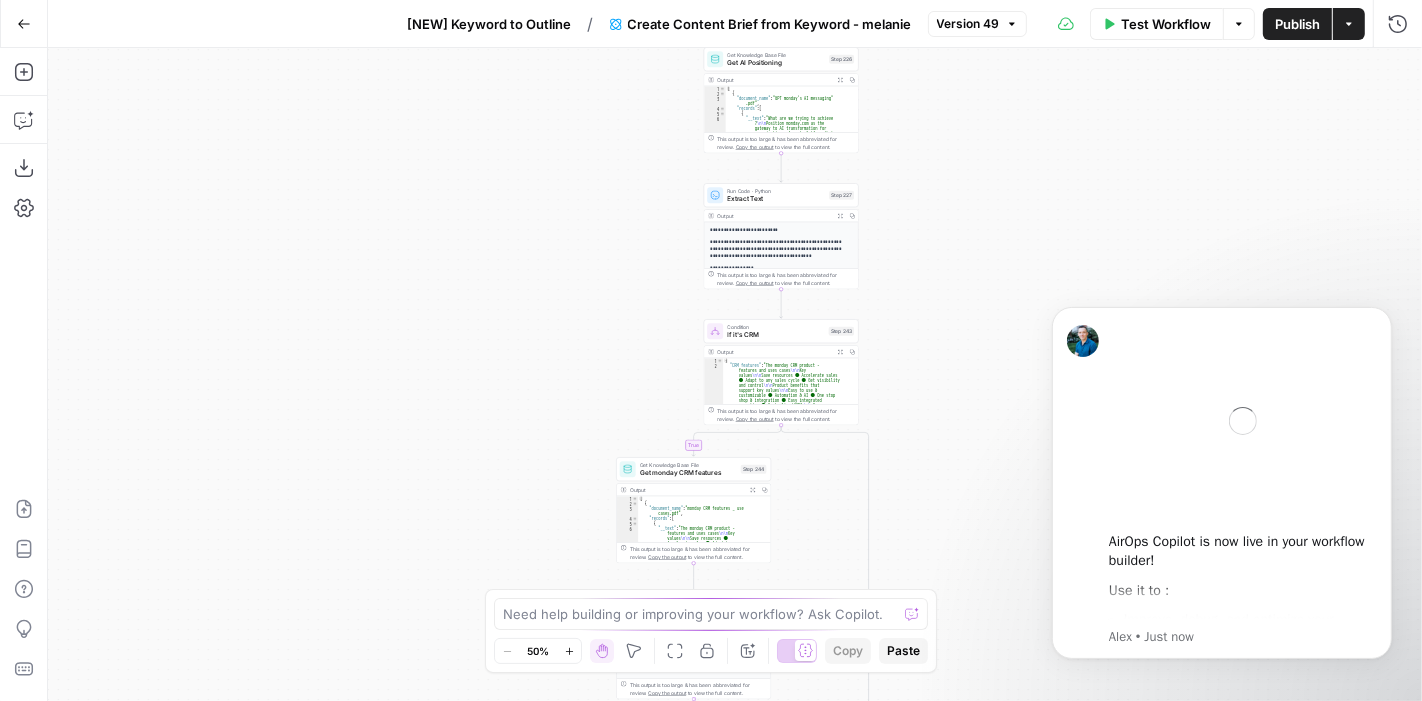scroll, scrollTop: 0, scrollLeft: 0, axis: both 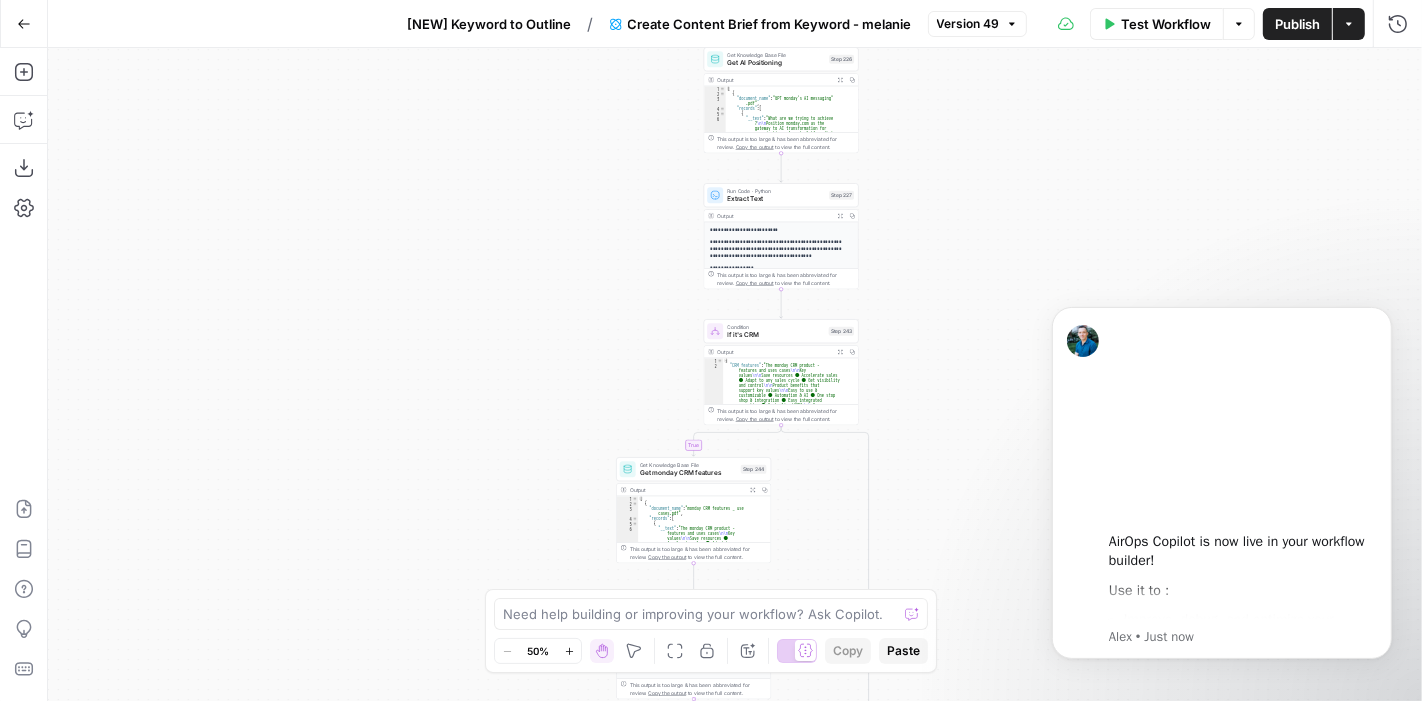 click on "Options" at bounding box center [1239, 24] 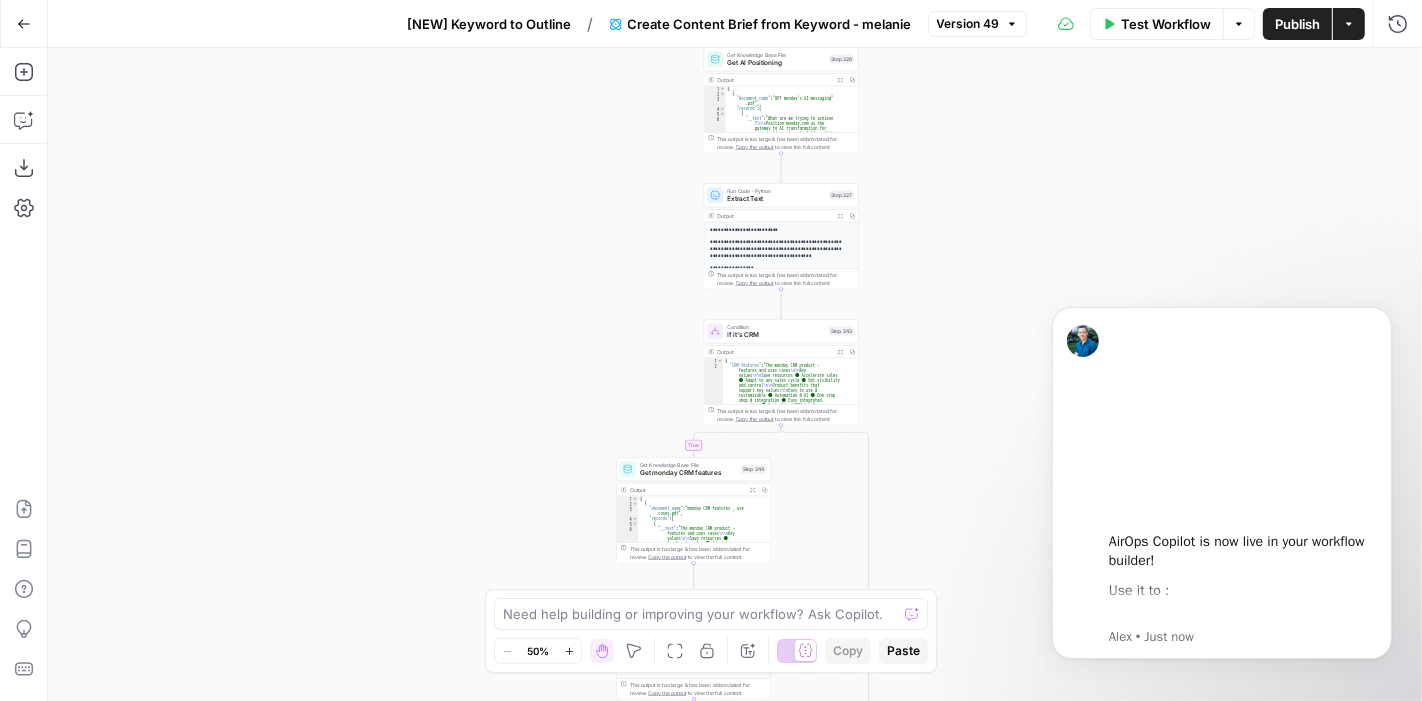 click on "Actions" at bounding box center [1349, 24] 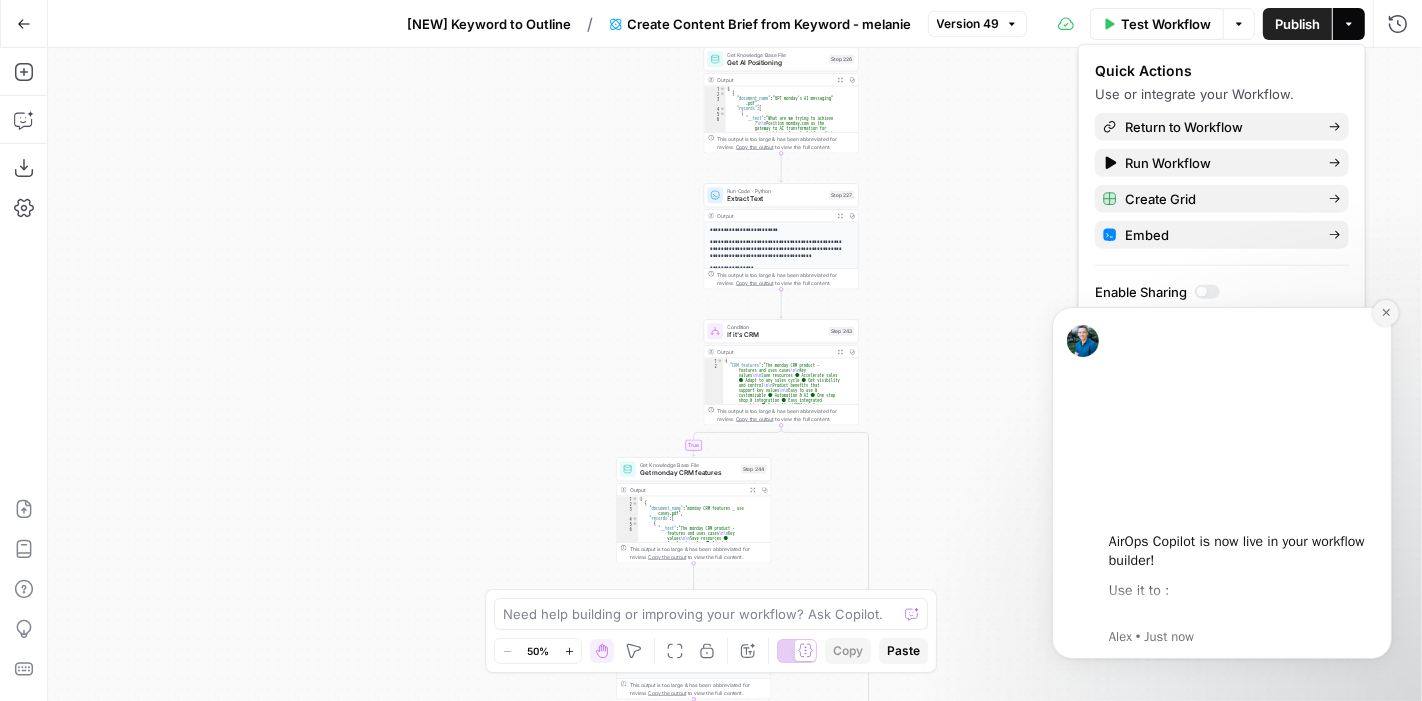 click at bounding box center (1385, 312) 